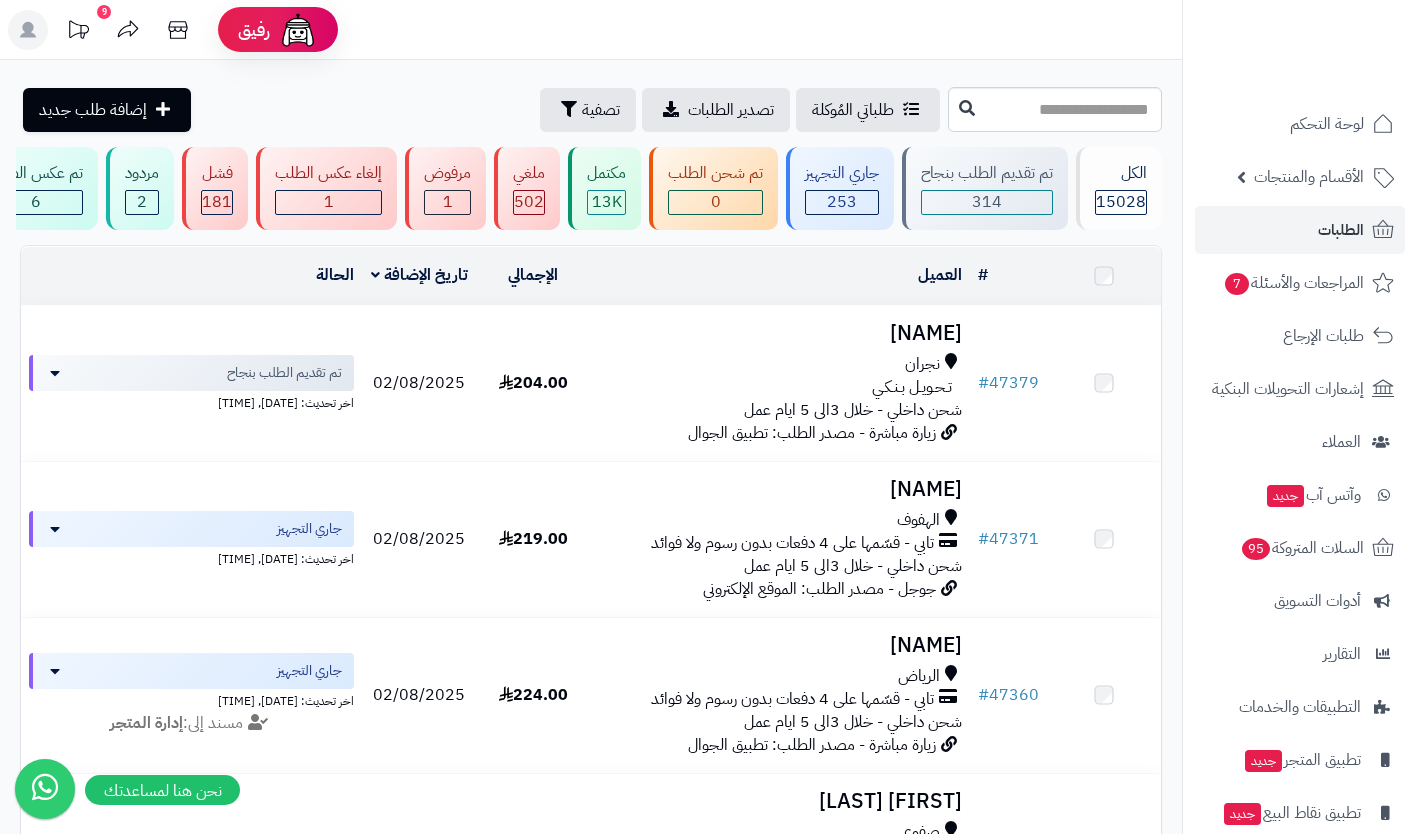 scroll, scrollTop: 1, scrollLeft: 0, axis: vertical 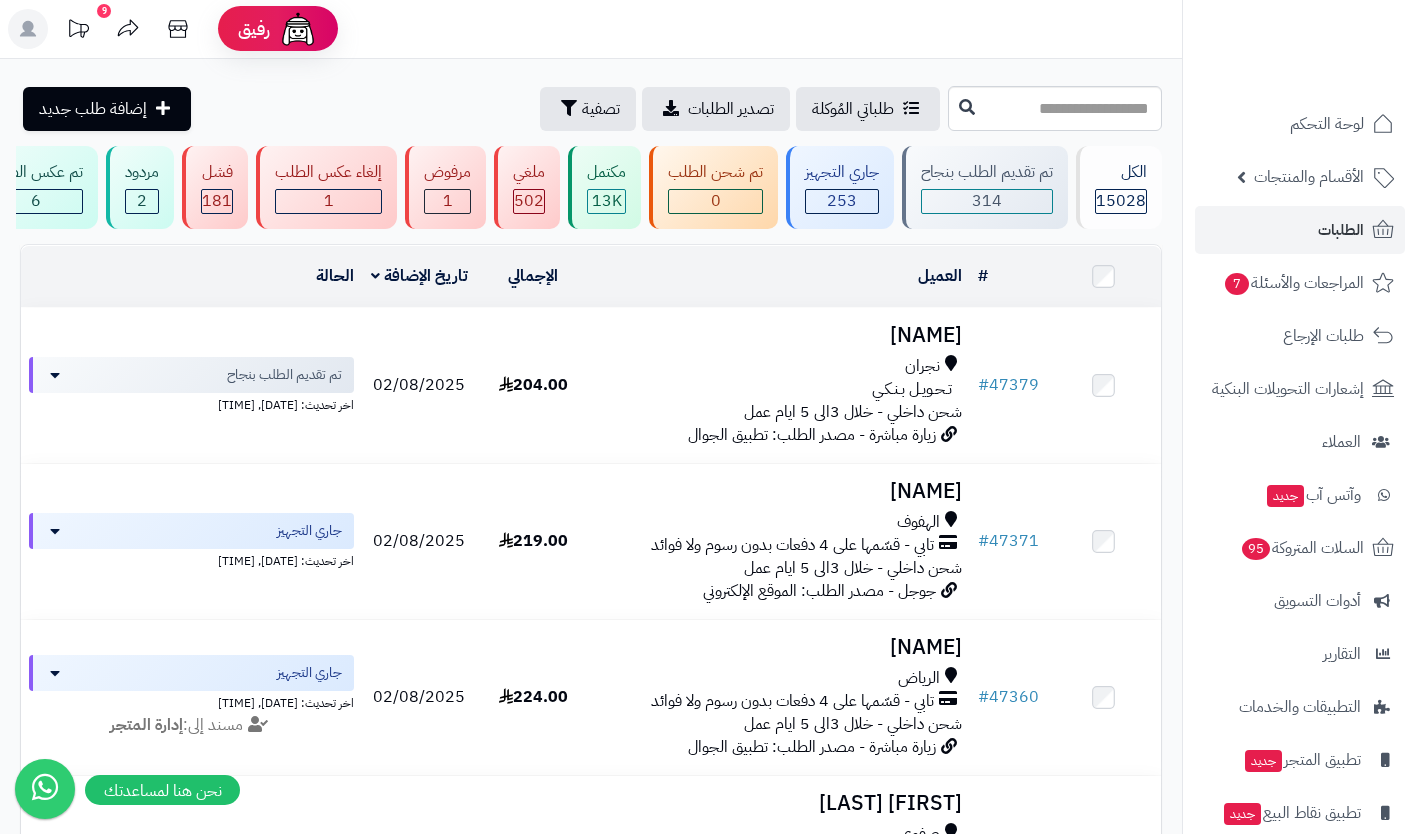 click on "الأقسام والمنتجات" at bounding box center (1309, 177) 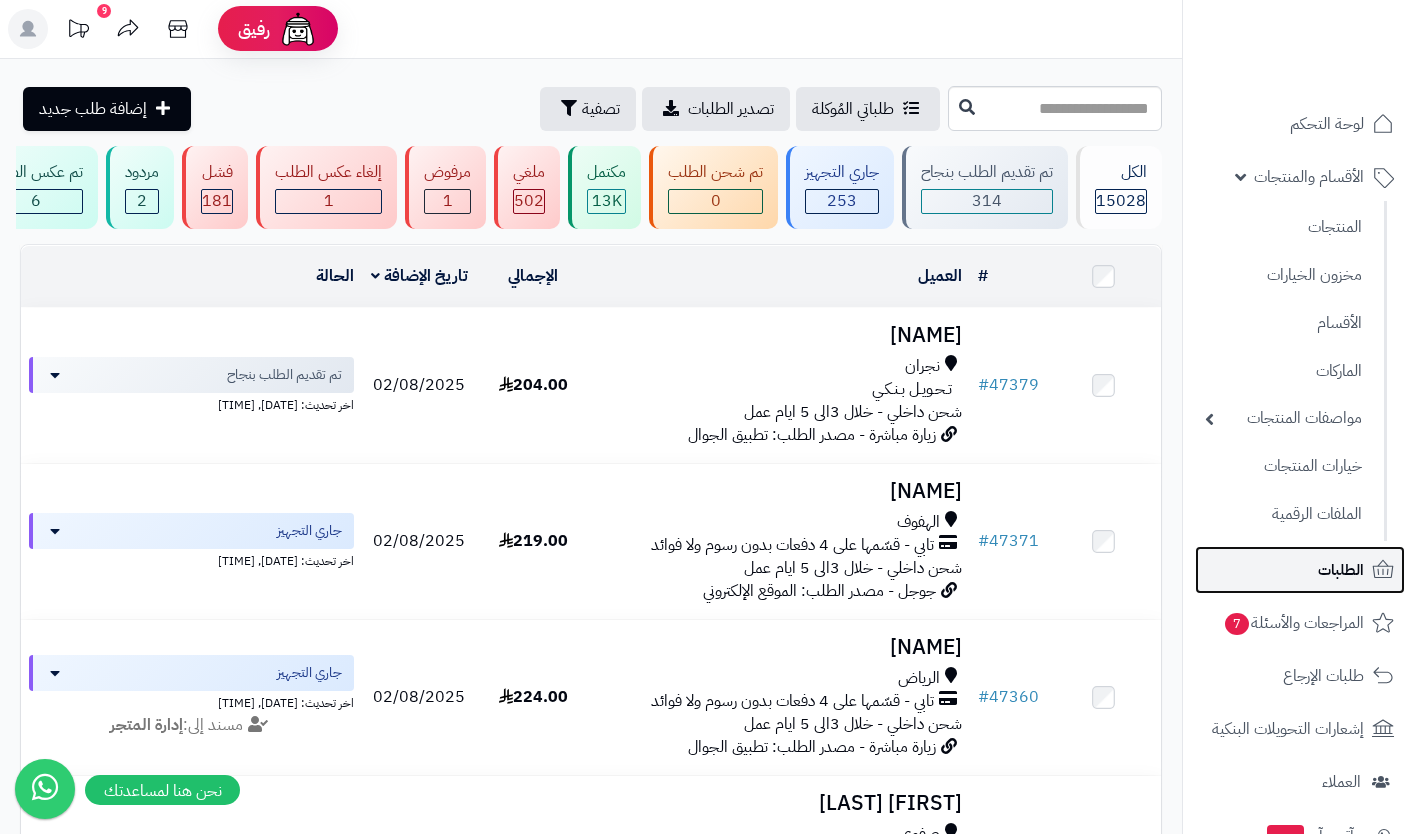 click on "الطلبات" at bounding box center (1341, 570) 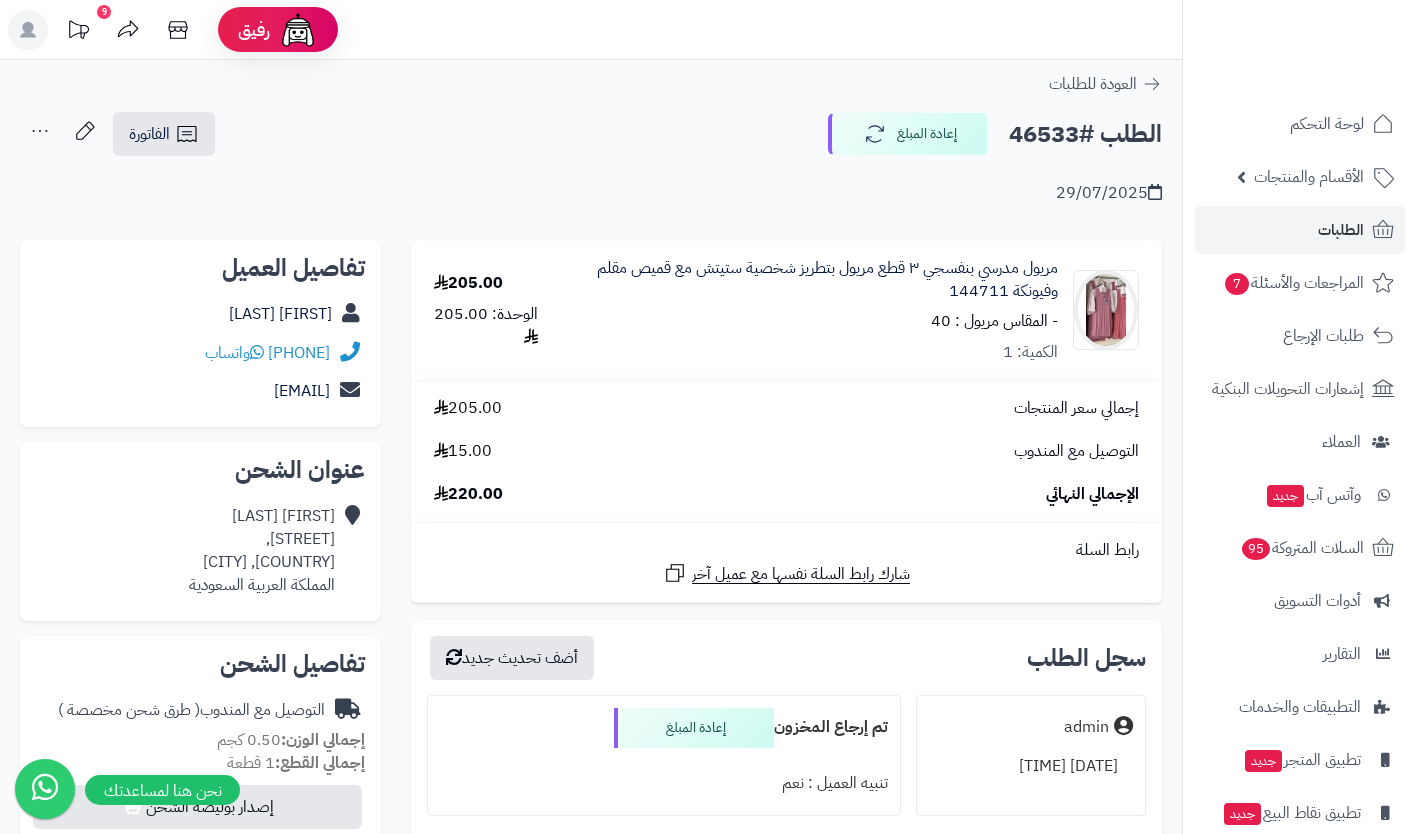 scroll, scrollTop: 0, scrollLeft: 0, axis: both 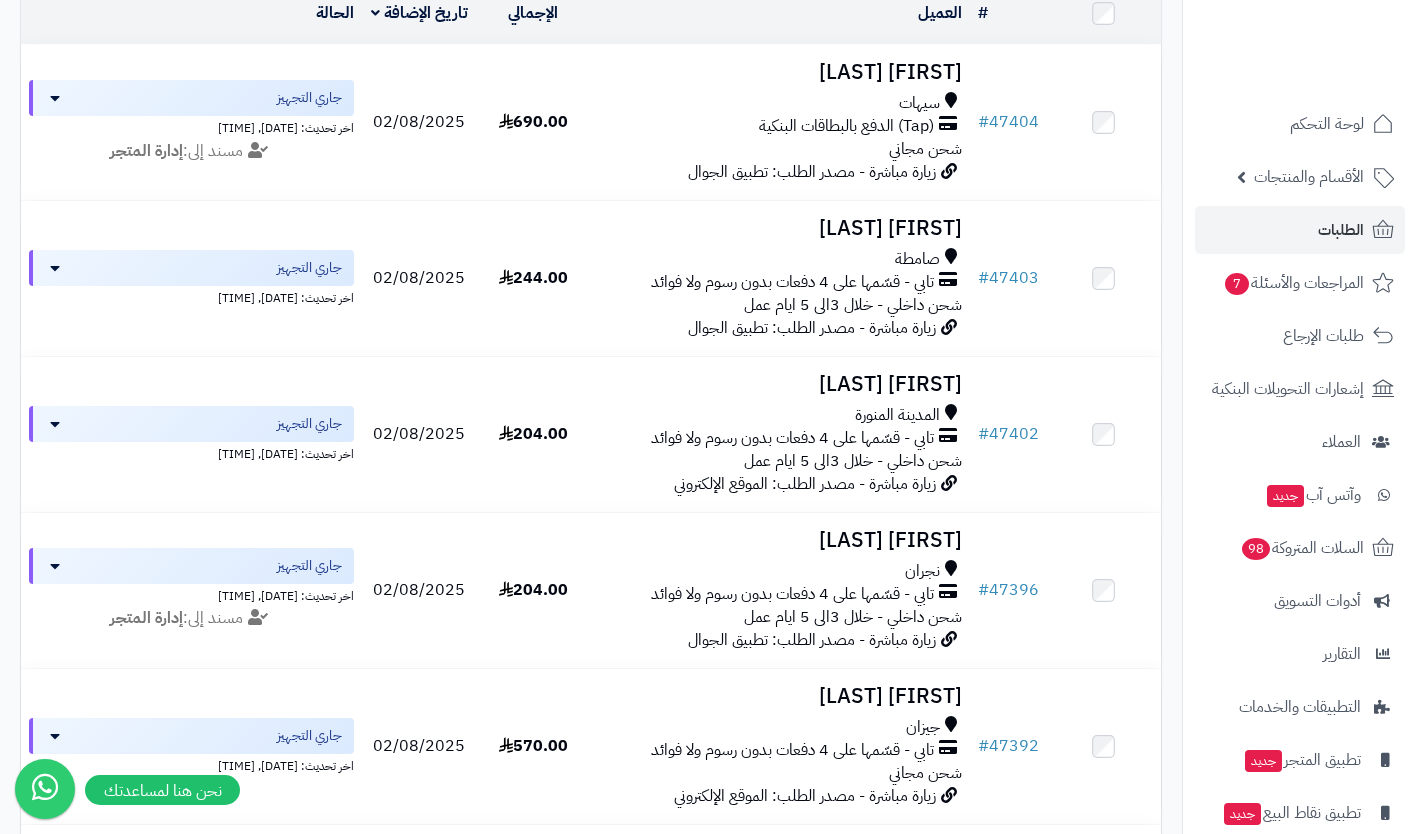 click on "تابي - قسّمها على 4 دفعات بدون رسوم ولا فوائد" at bounding box center [792, 594] 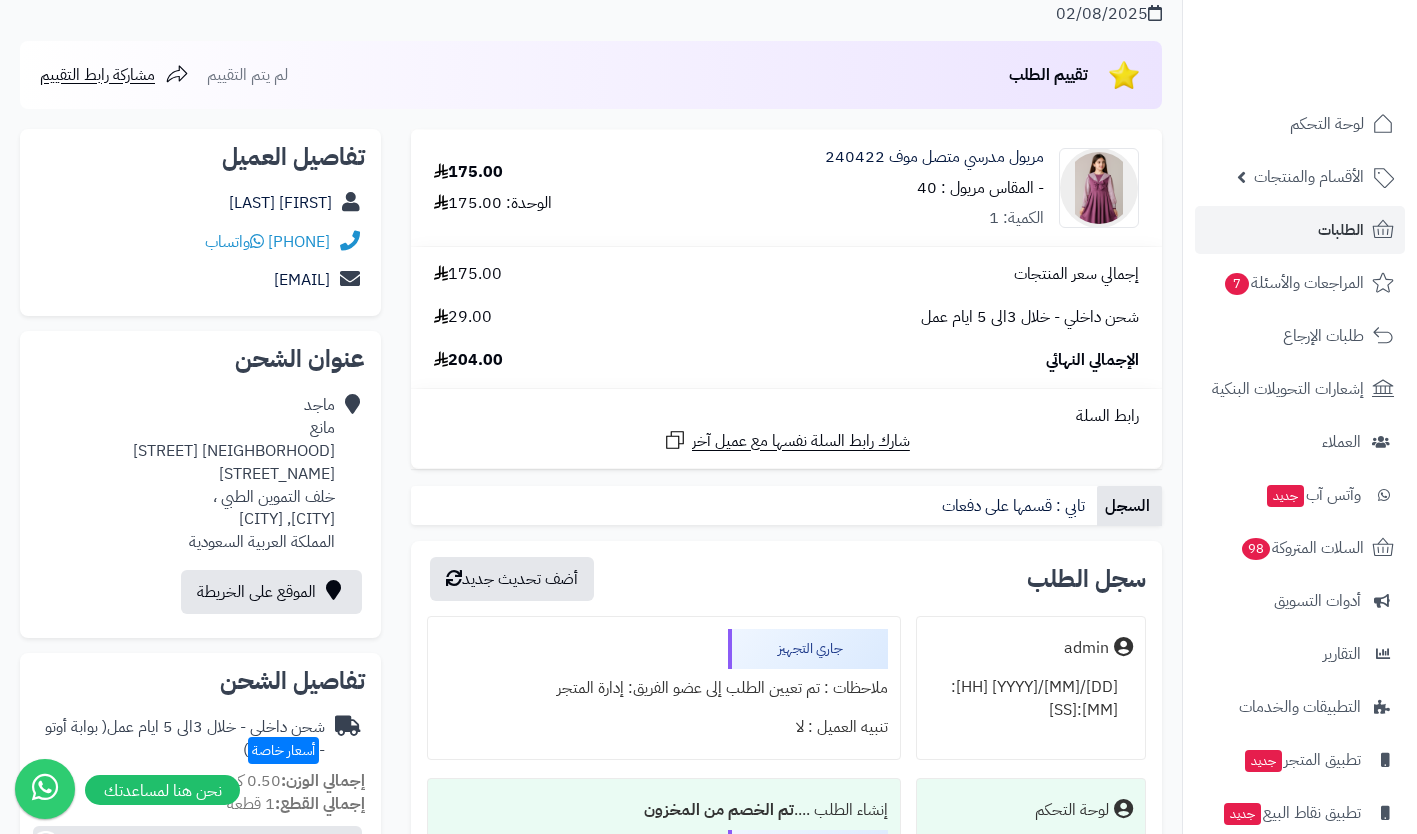 scroll, scrollTop: 0, scrollLeft: 0, axis: both 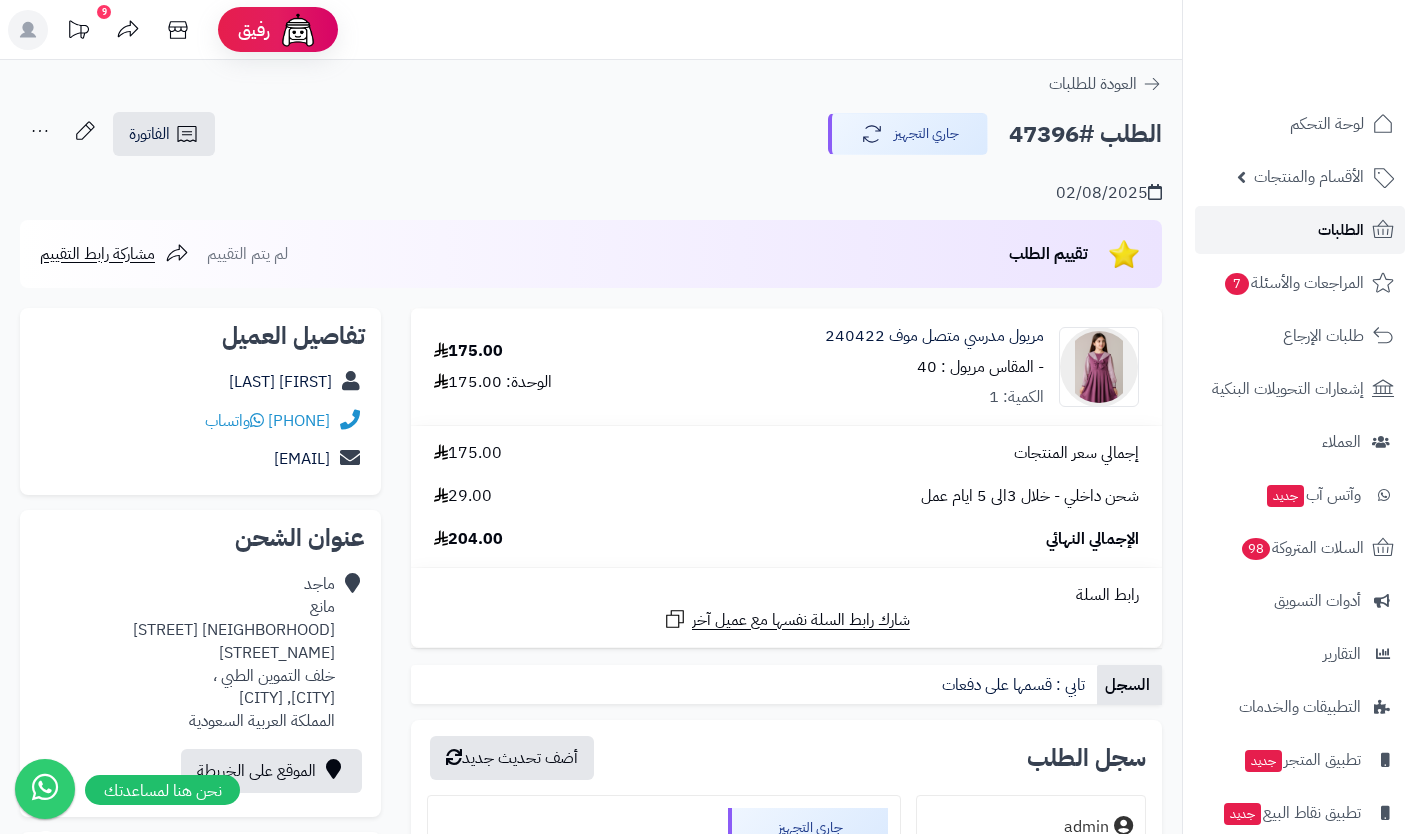 click on "الطلبات" at bounding box center (1300, 230) 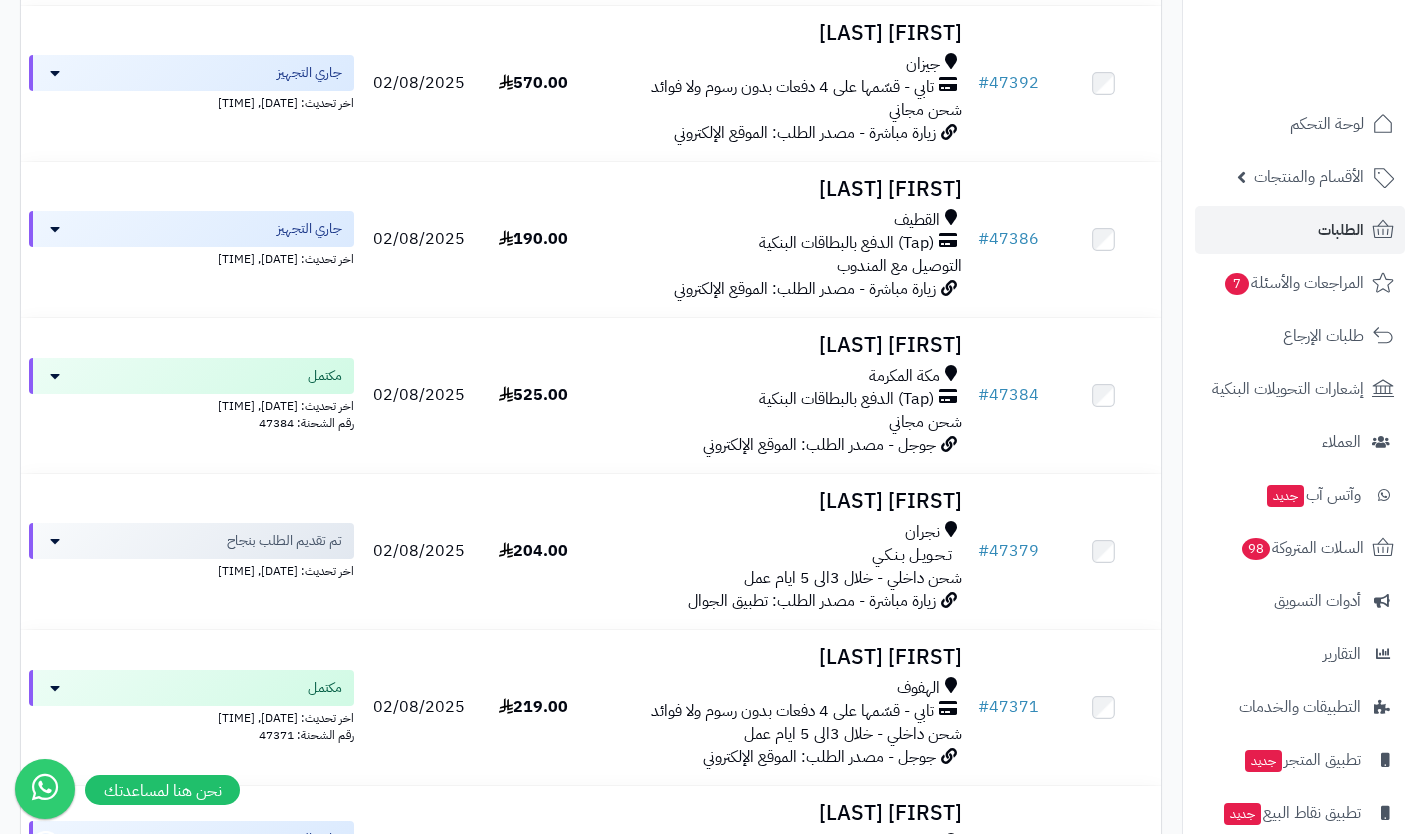 scroll, scrollTop: 932, scrollLeft: 0, axis: vertical 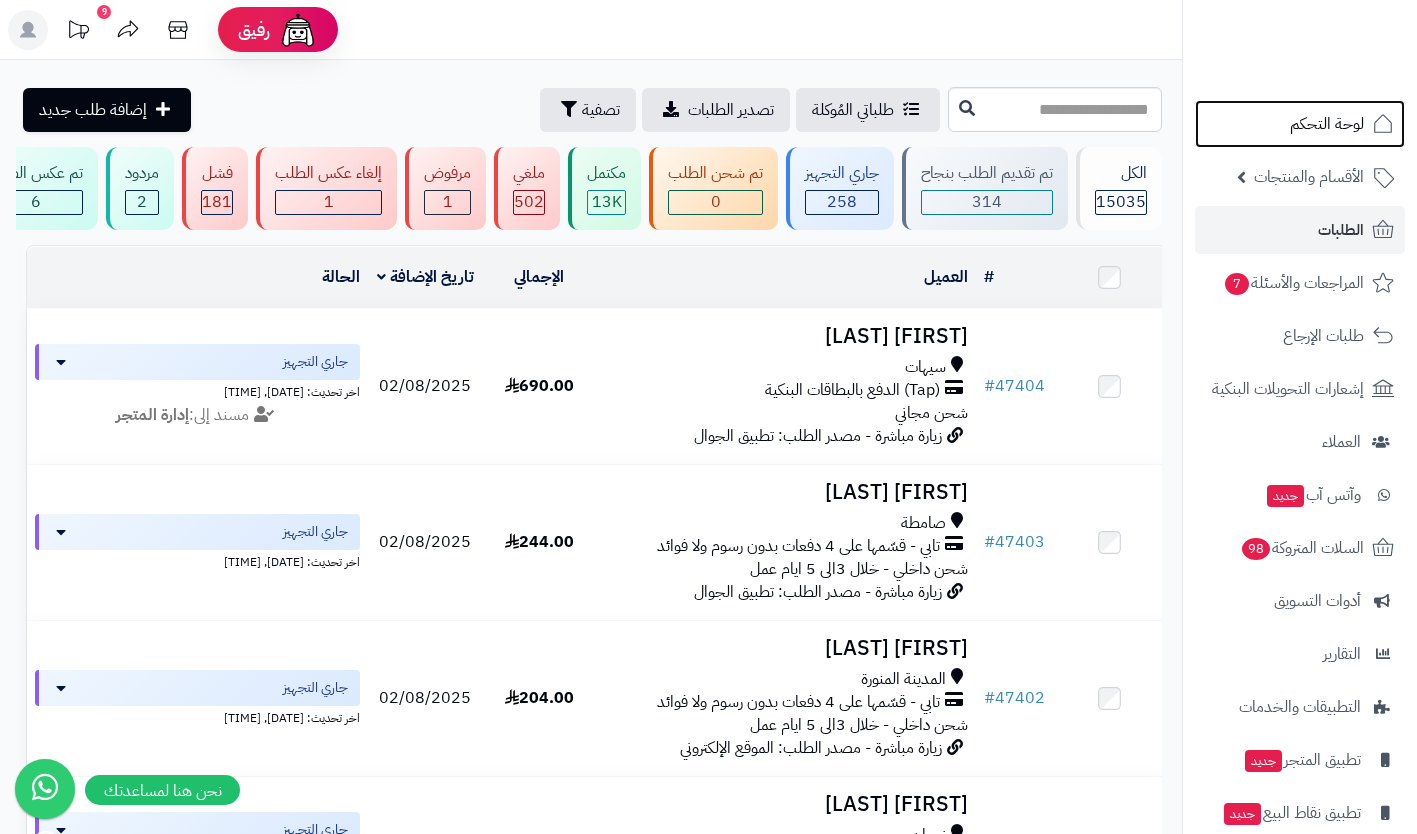 click on "لوحة التحكم" at bounding box center (1327, 124) 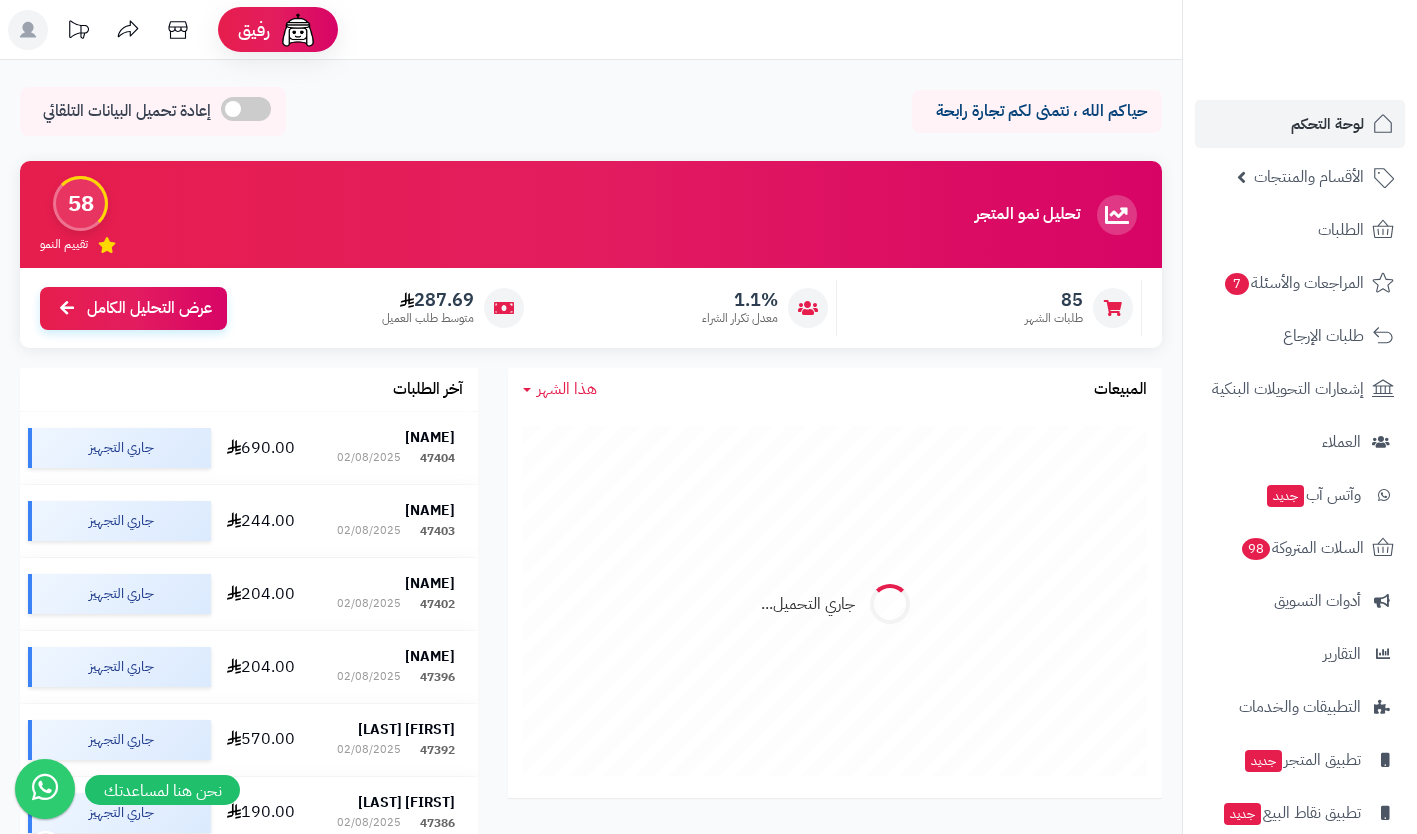 scroll, scrollTop: 0, scrollLeft: 0, axis: both 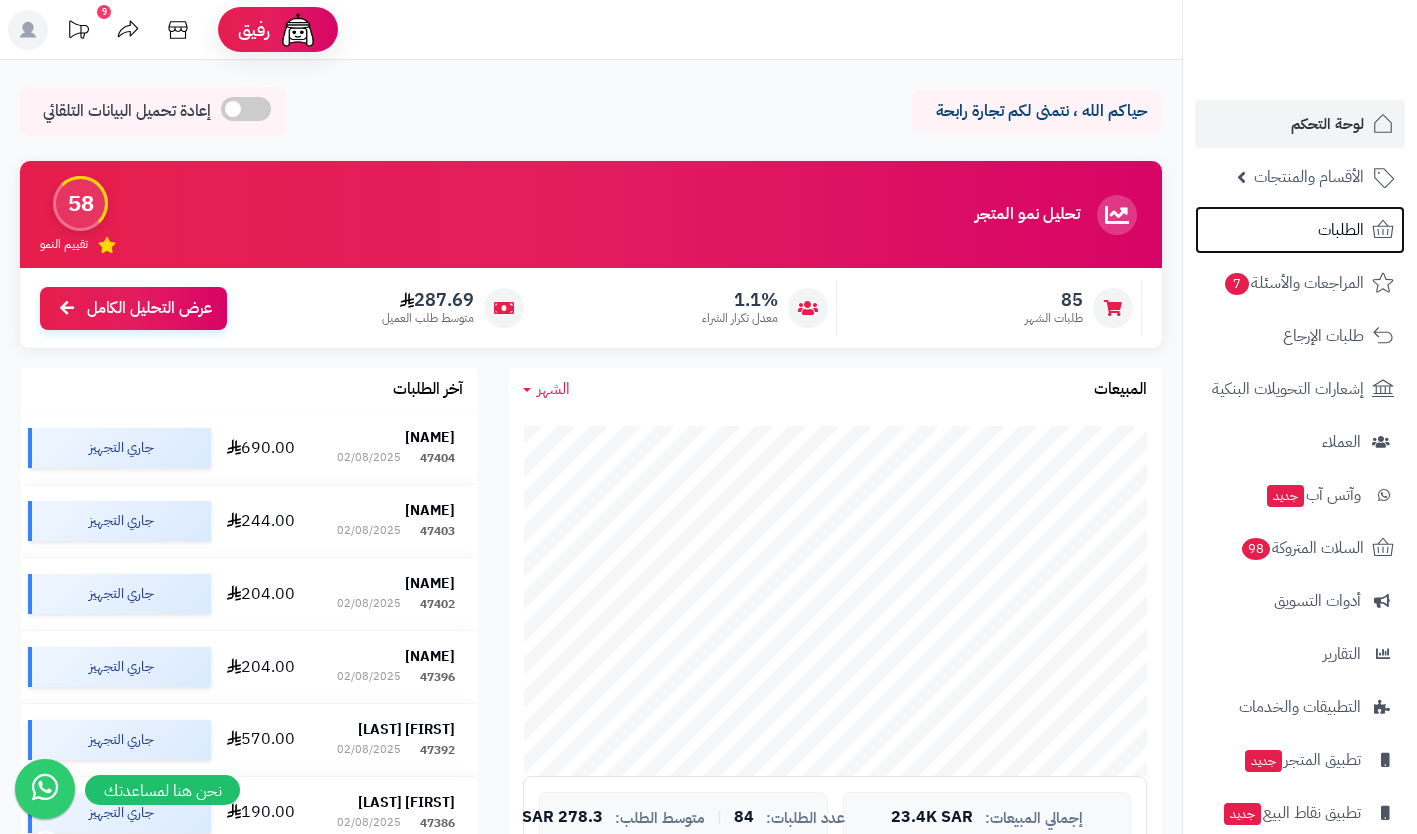 click on "الطلبات" at bounding box center [1341, 230] 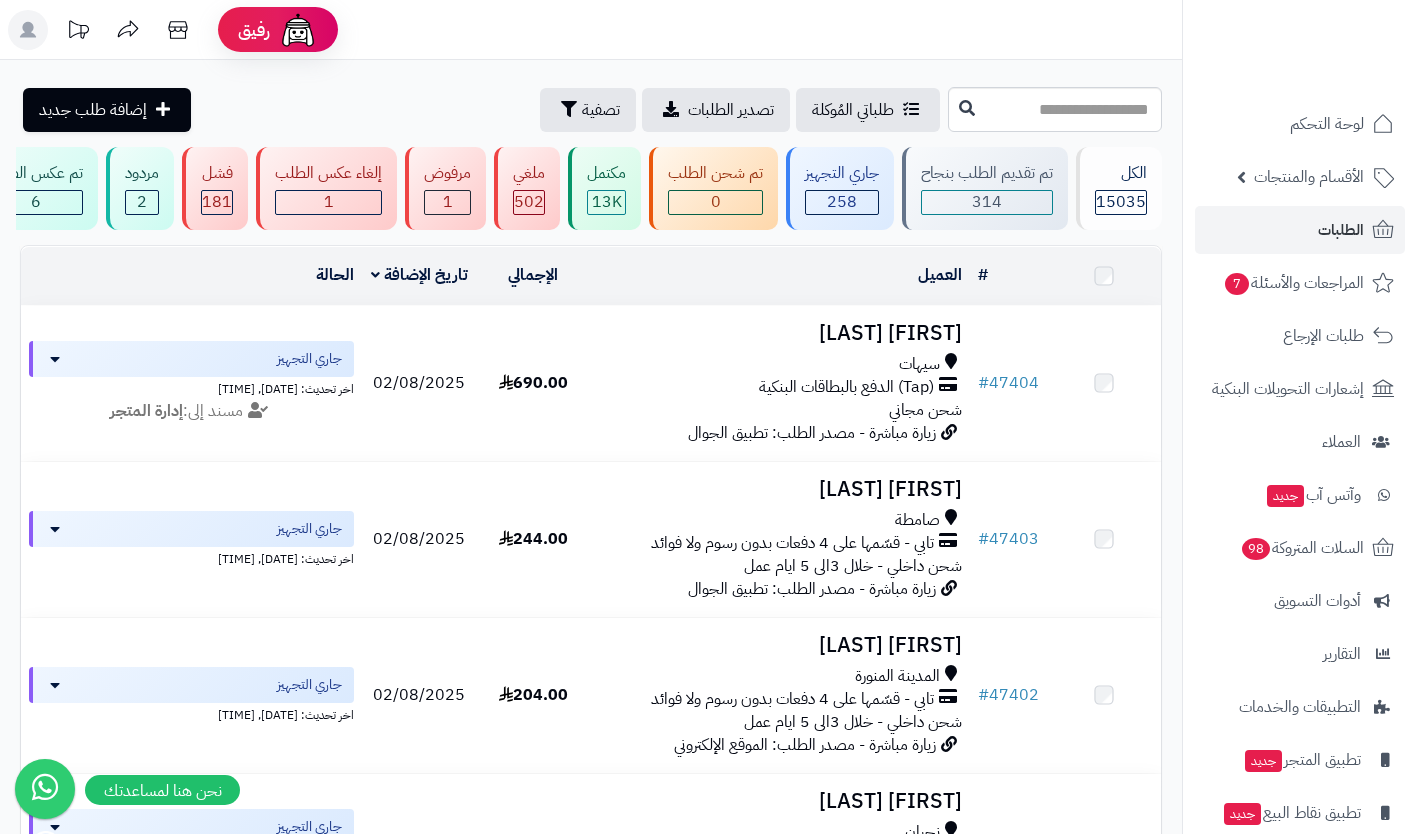 scroll, scrollTop: 0, scrollLeft: 0, axis: both 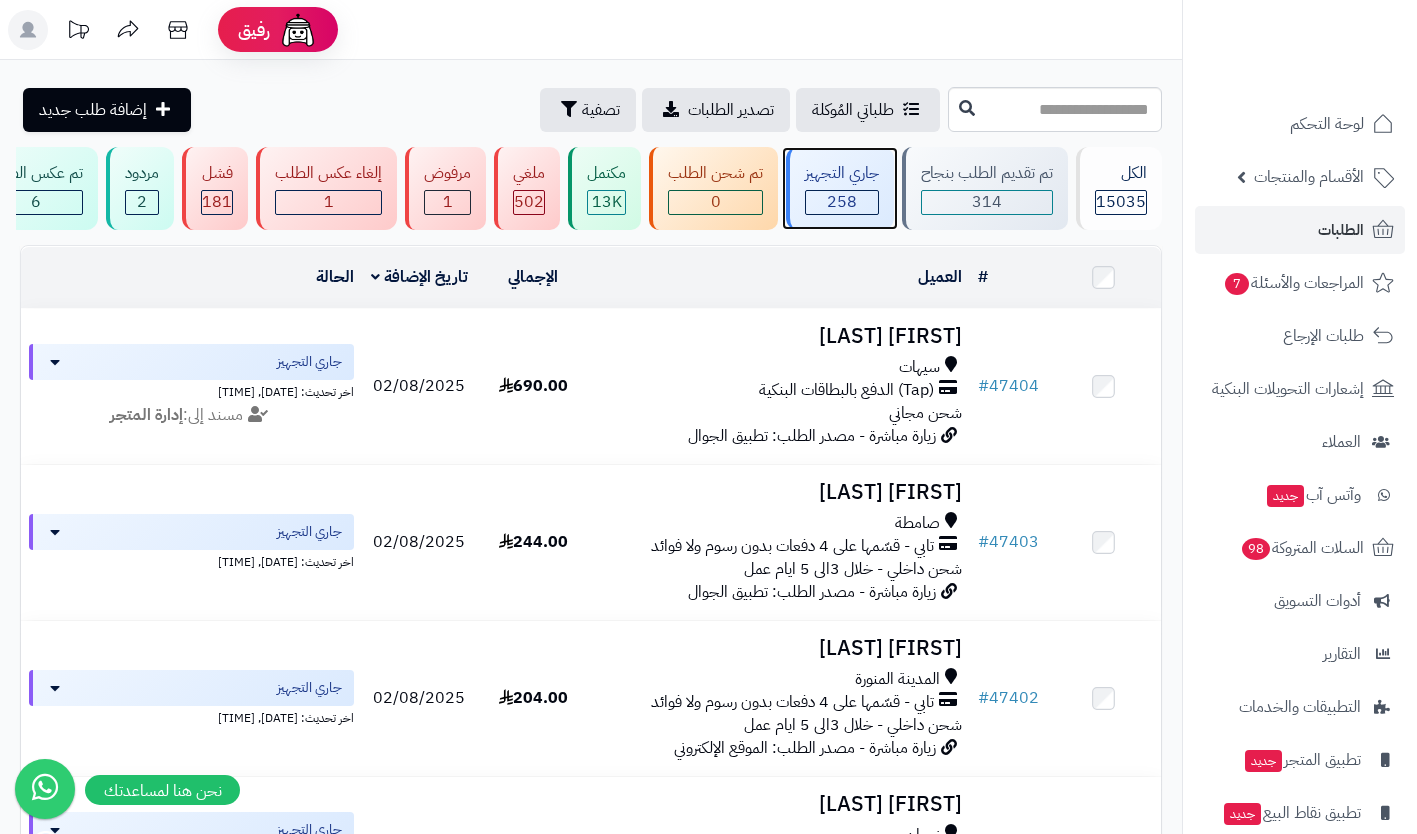 click on "258" at bounding box center [842, 202] 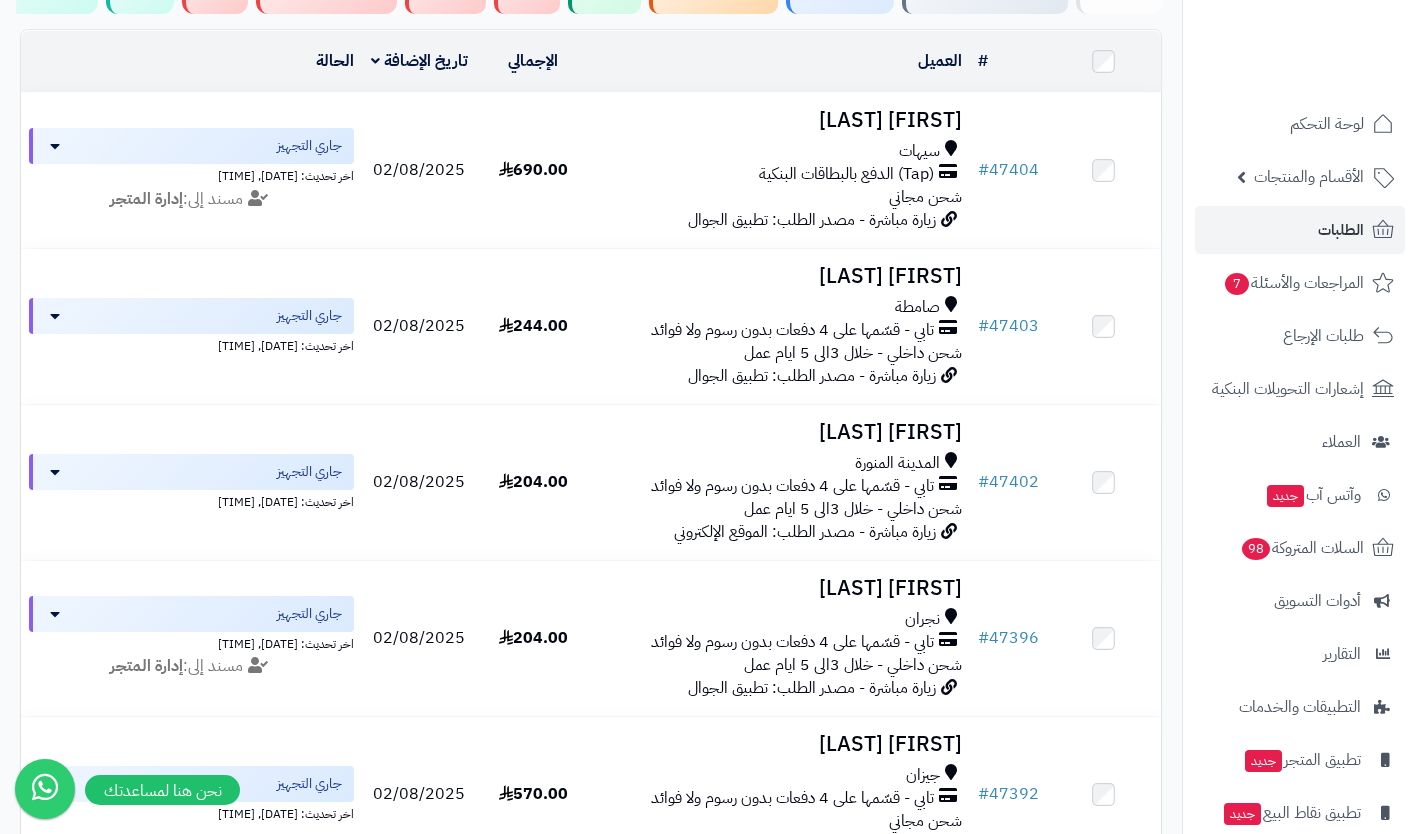 scroll, scrollTop: 0, scrollLeft: 0, axis: both 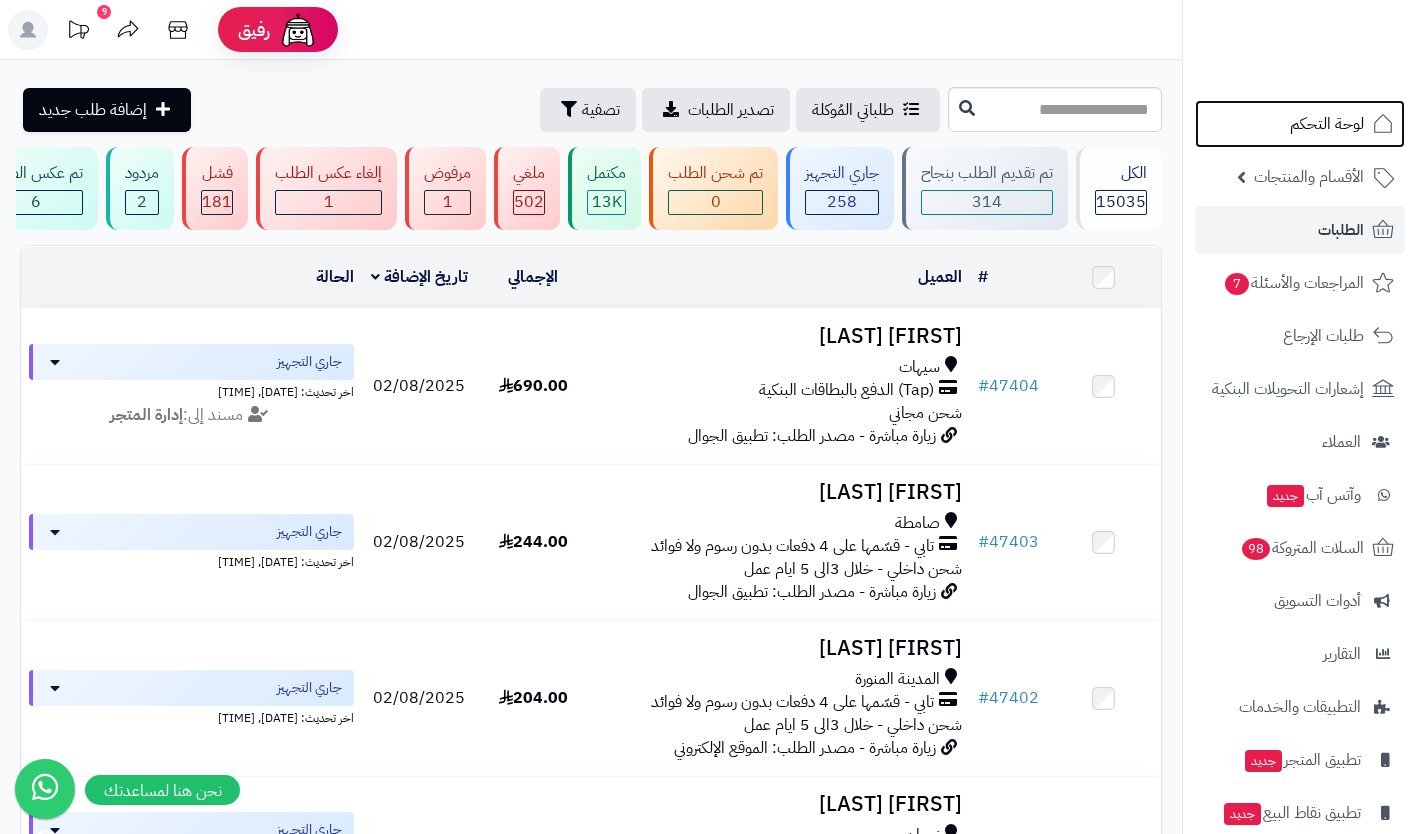 click on "لوحة التحكم" at bounding box center (1327, 124) 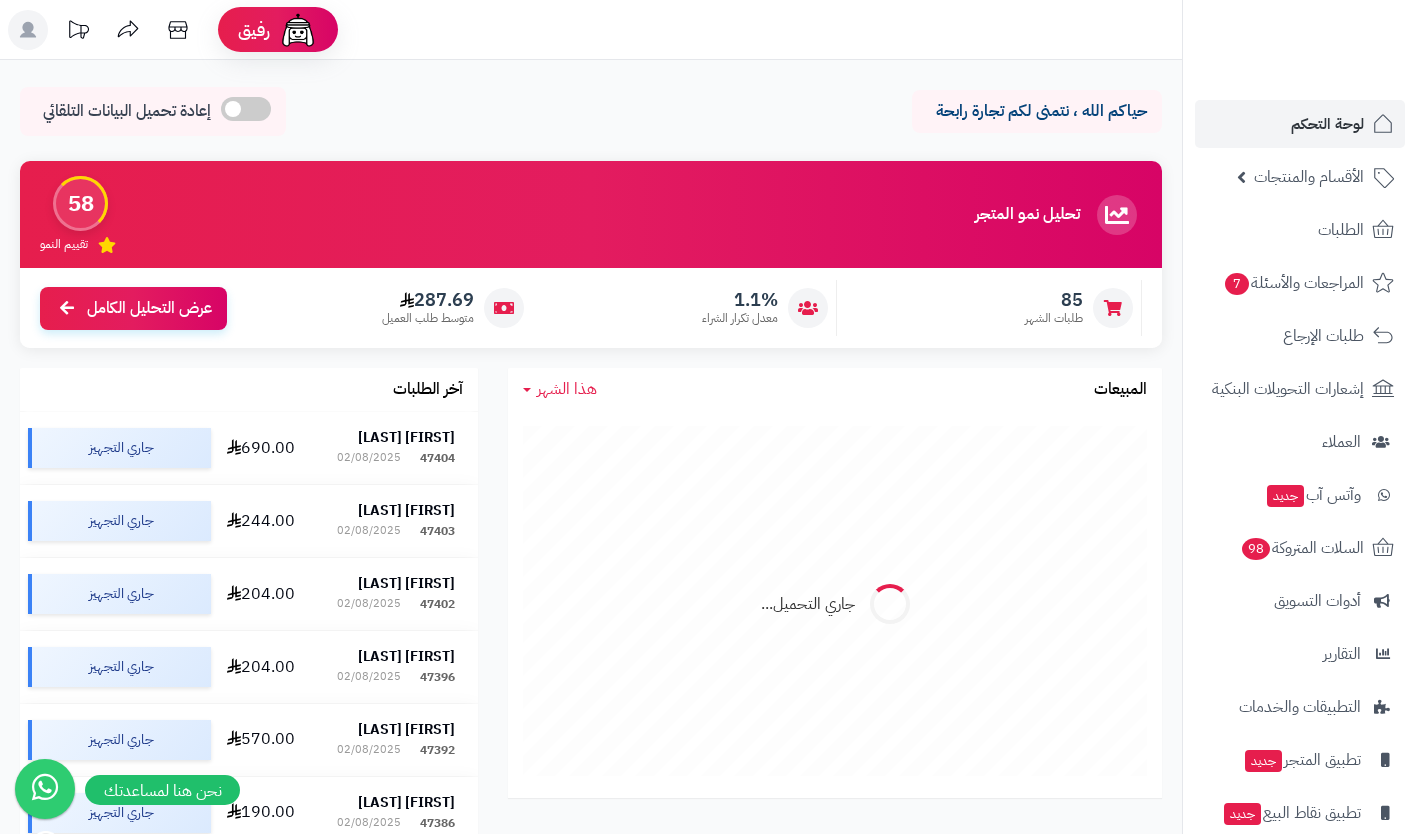 scroll, scrollTop: 0, scrollLeft: 0, axis: both 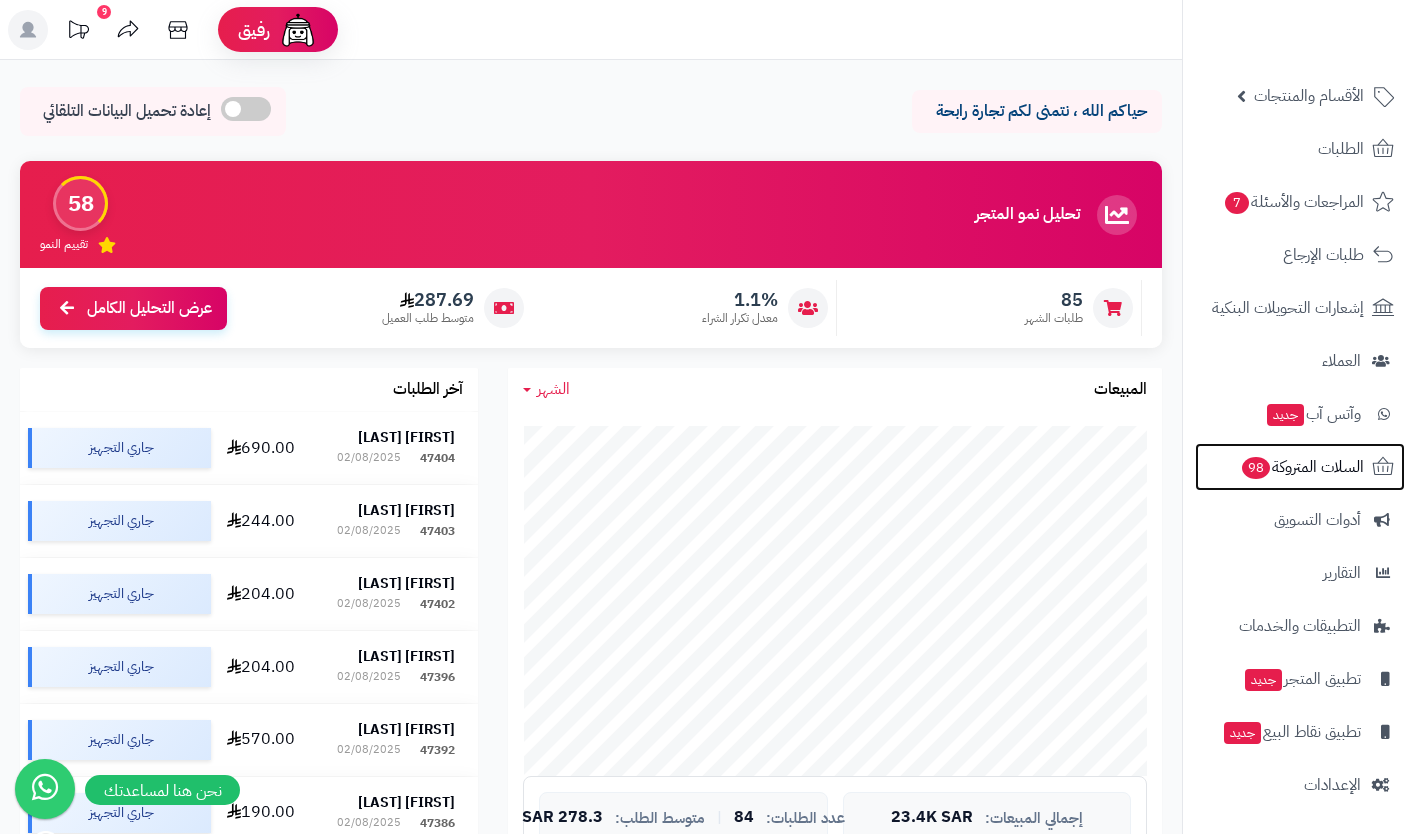 click on "السلات المتروكة  98" at bounding box center (1302, 467) 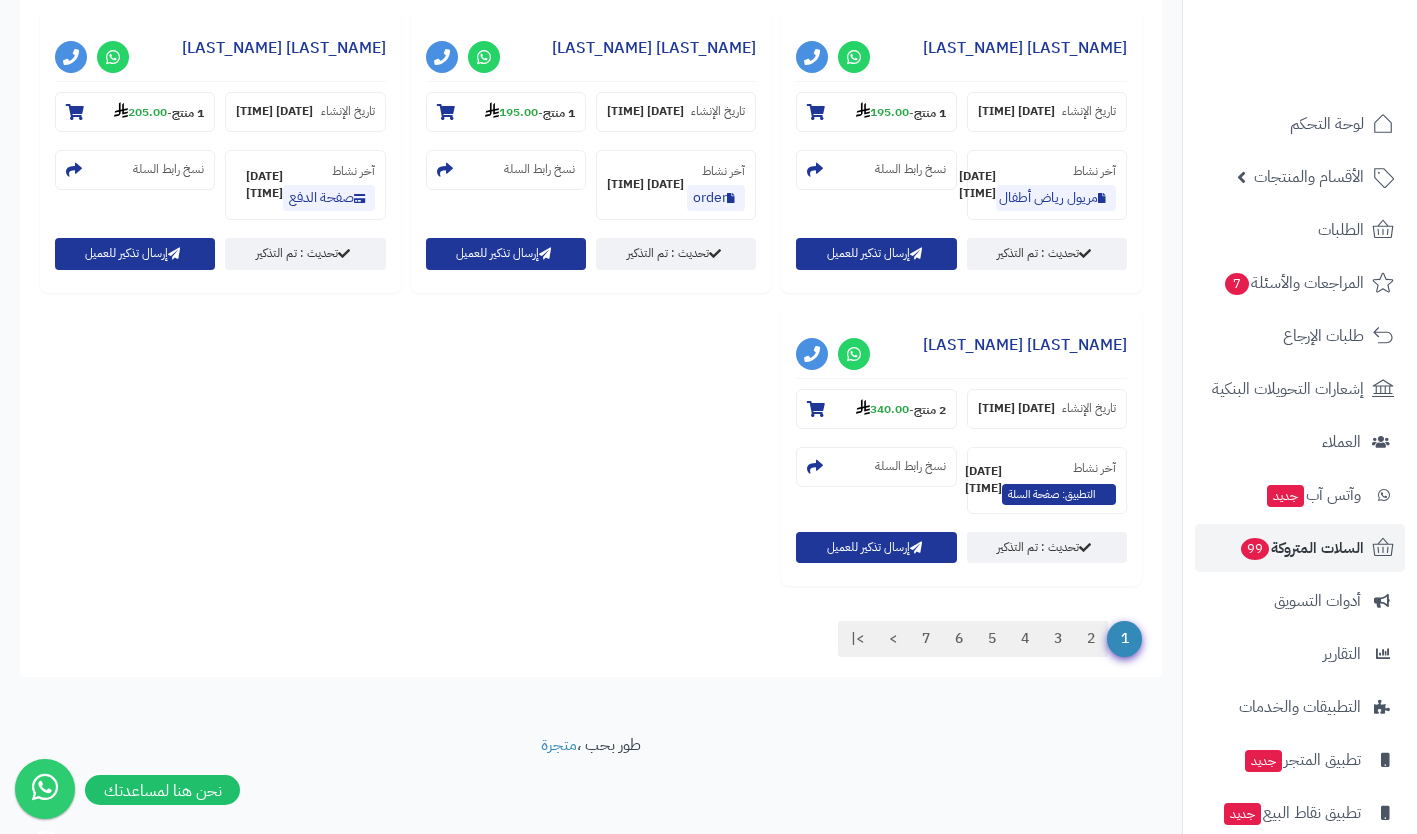 scroll, scrollTop: 2478, scrollLeft: 0, axis: vertical 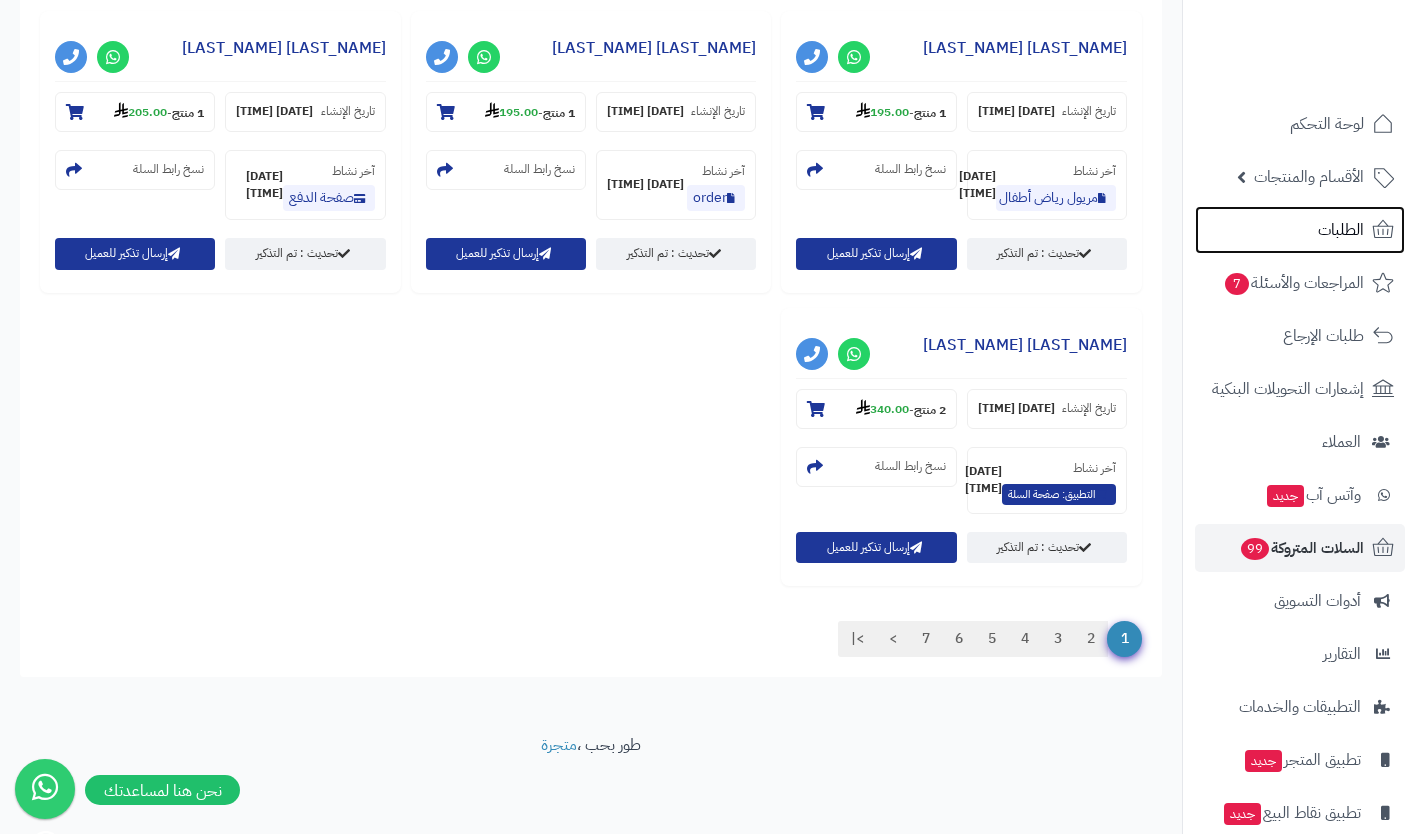 click on "الطلبات" at bounding box center [1341, 230] 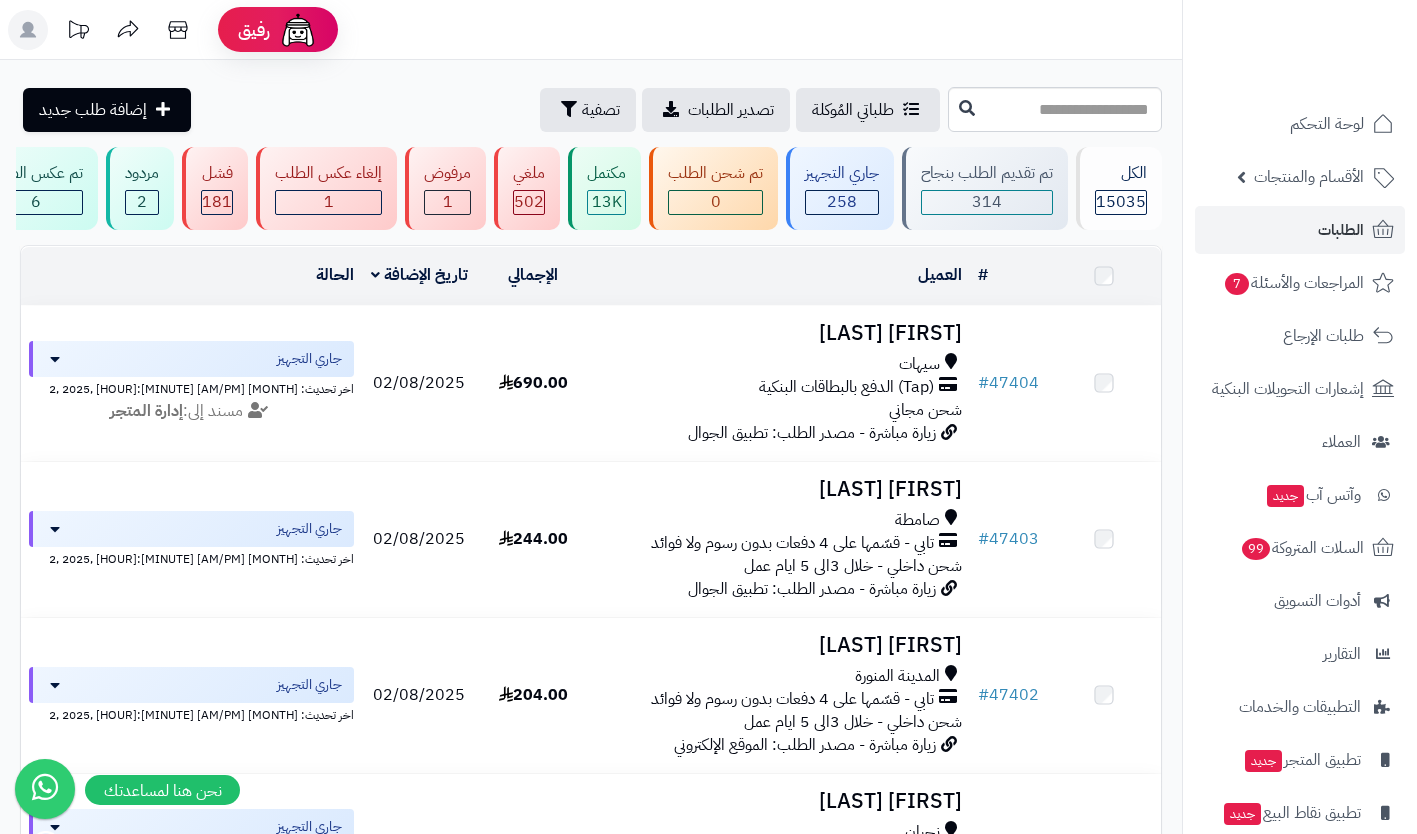 scroll, scrollTop: 0, scrollLeft: 0, axis: both 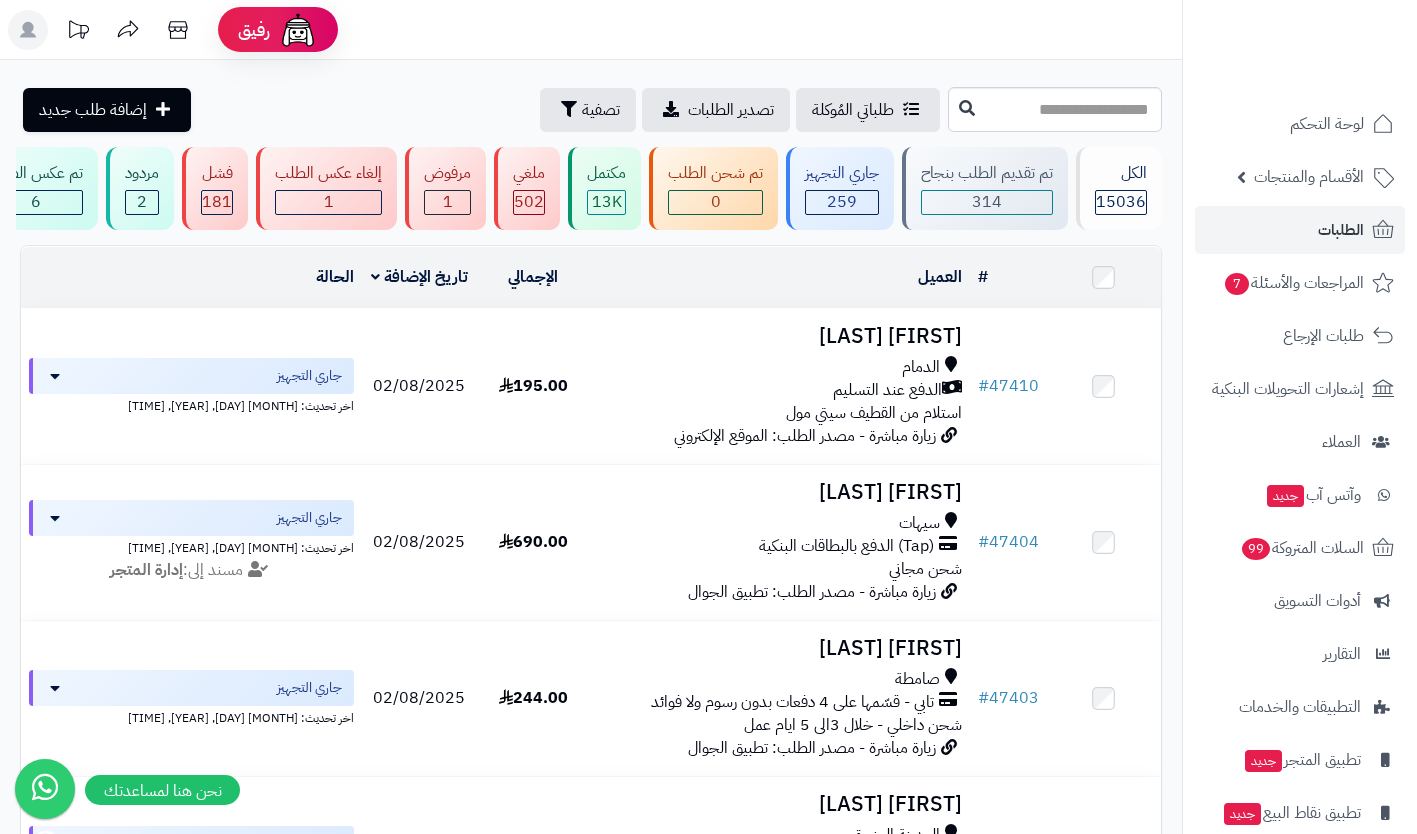 click on "الدمام" at bounding box center [780, 367] 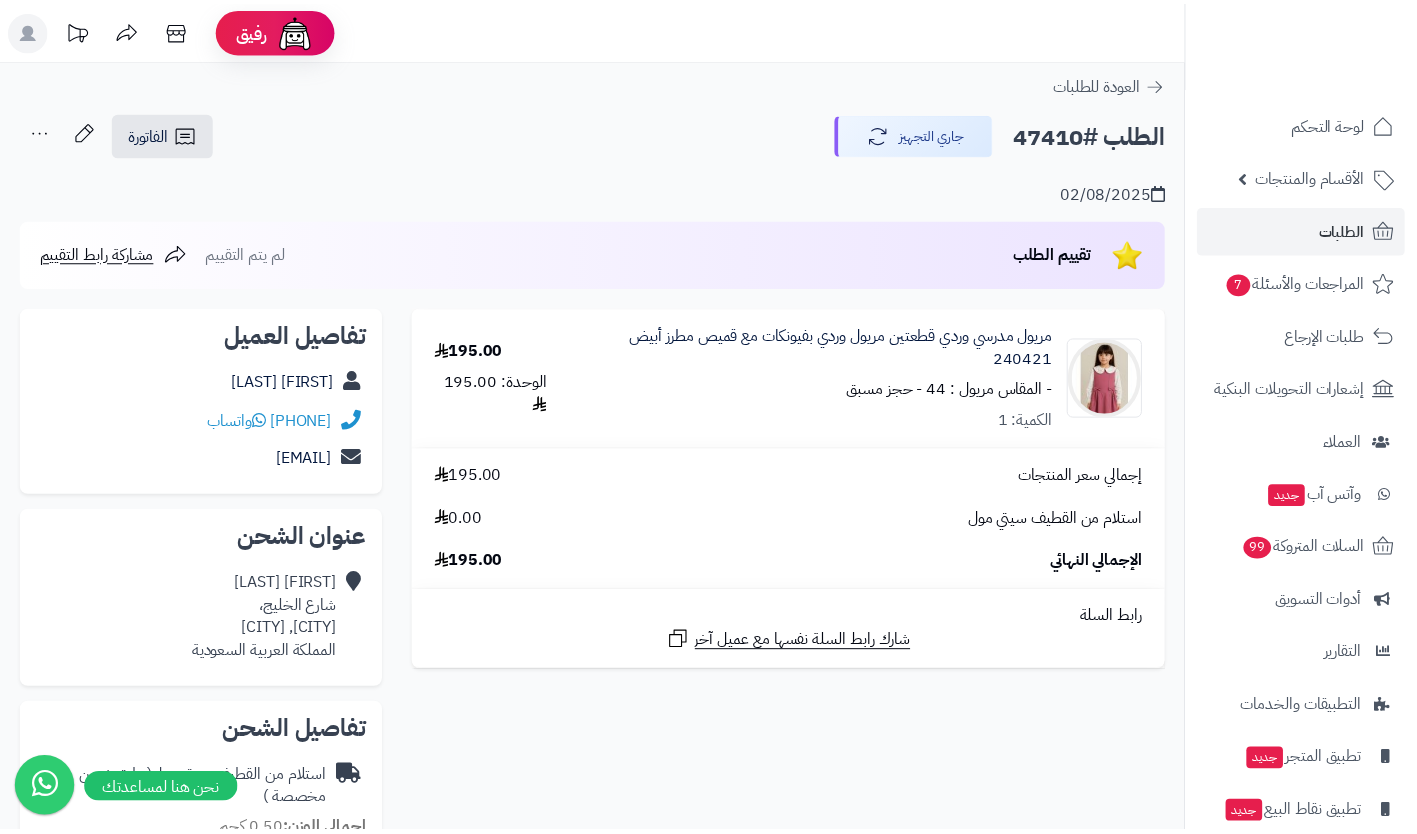 scroll, scrollTop: 0, scrollLeft: 0, axis: both 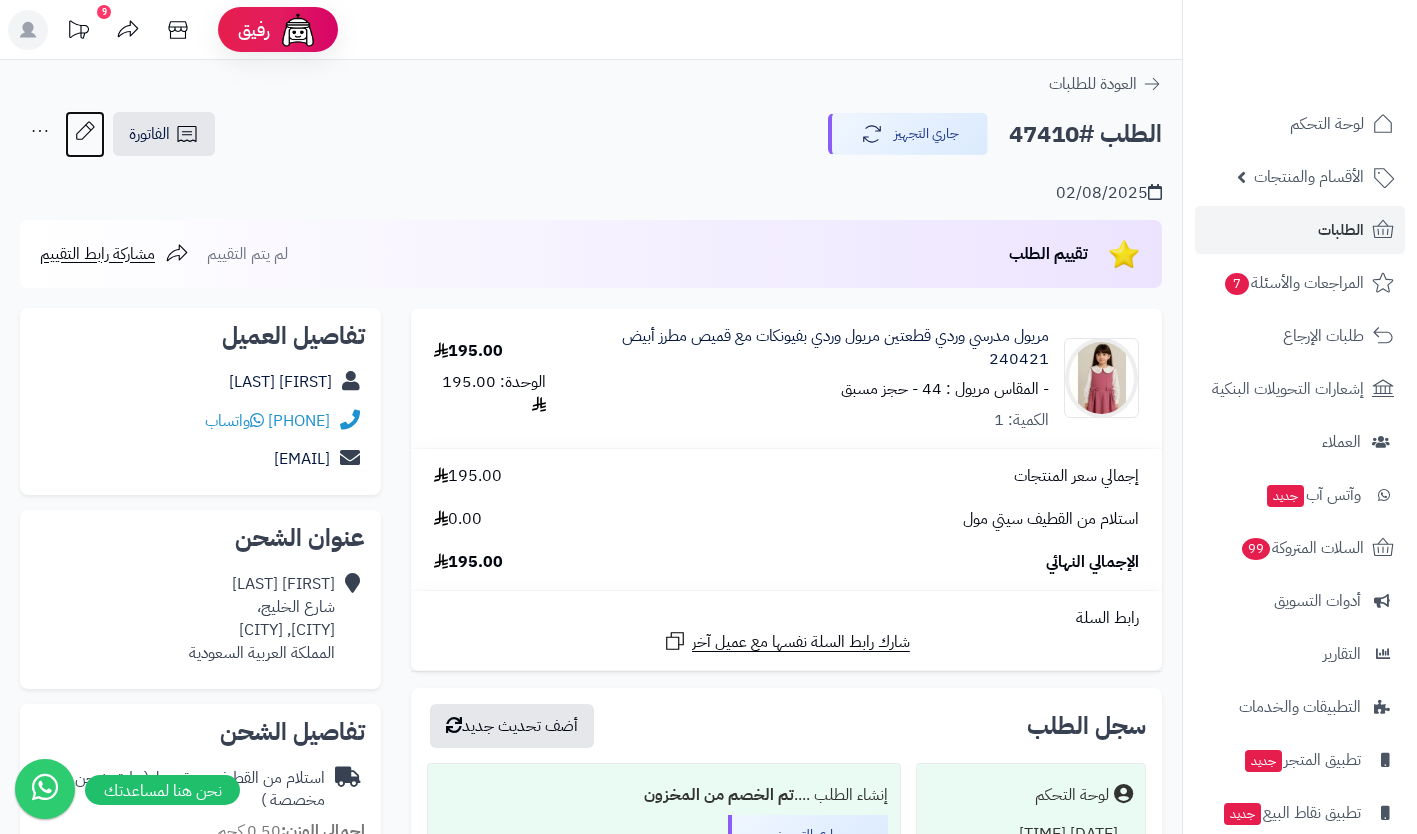 click 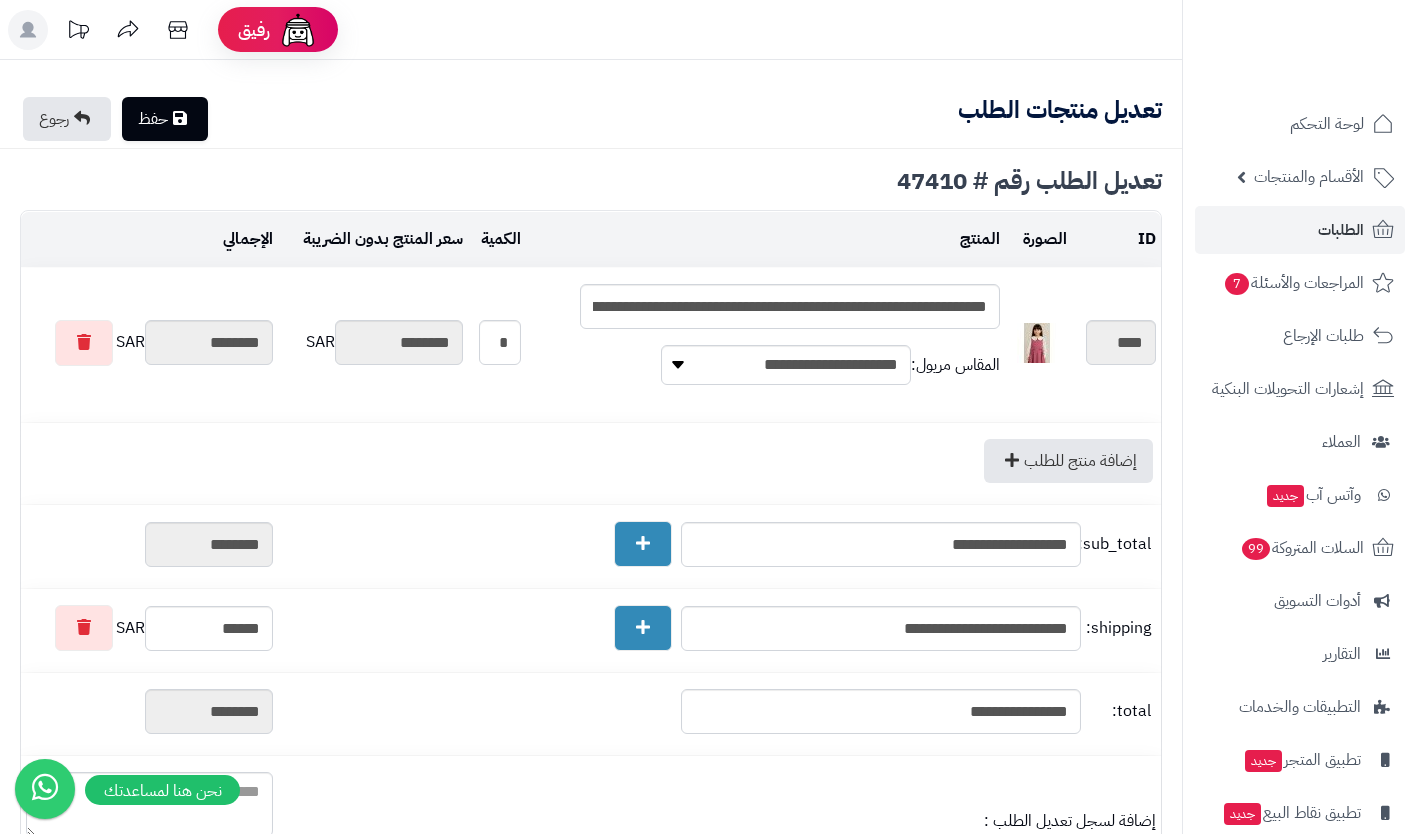 scroll, scrollTop: 0, scrollLeft: 0, axis: both 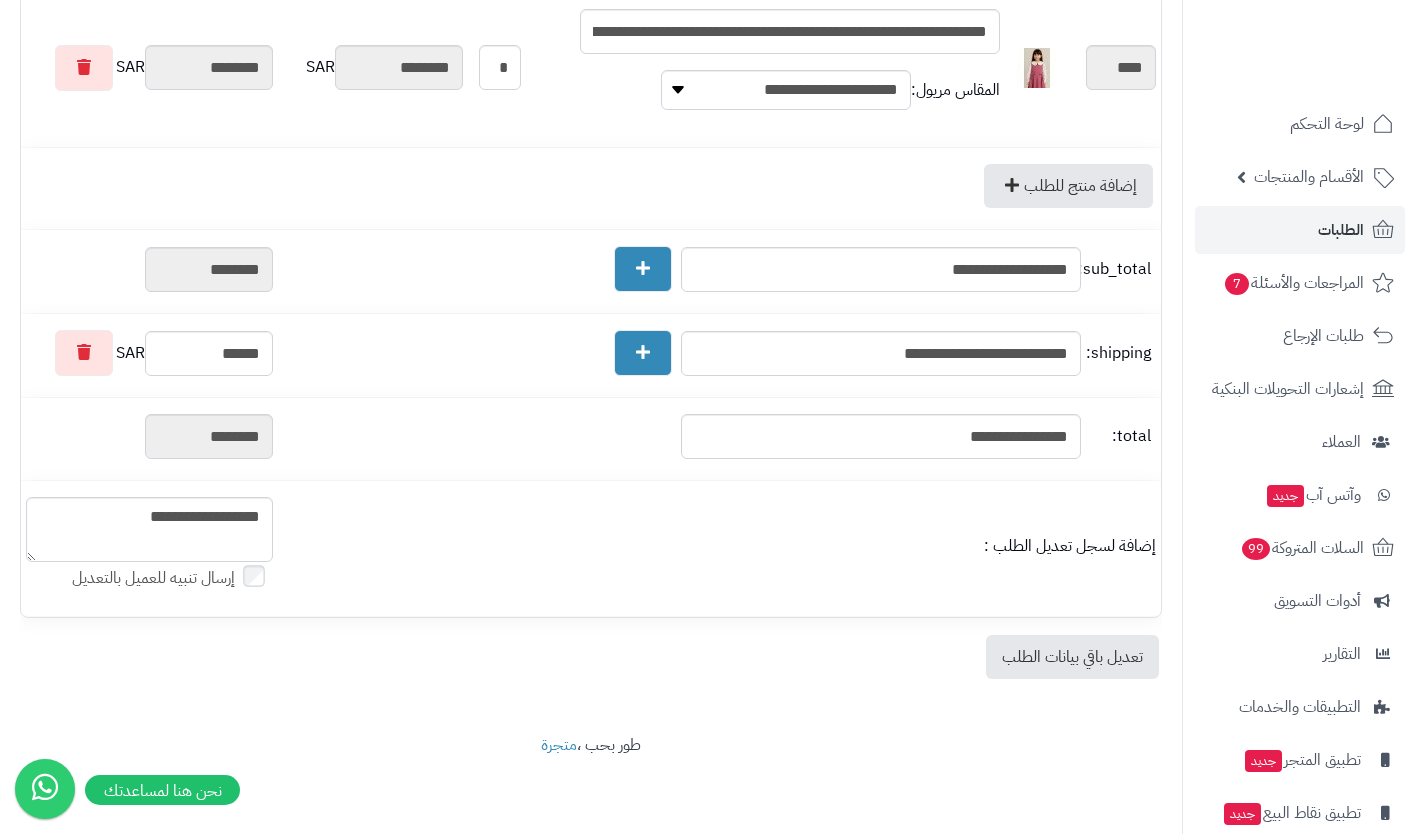 click on "تعديل باقي بيانات الطلب" at bounding box center [1072, 657] 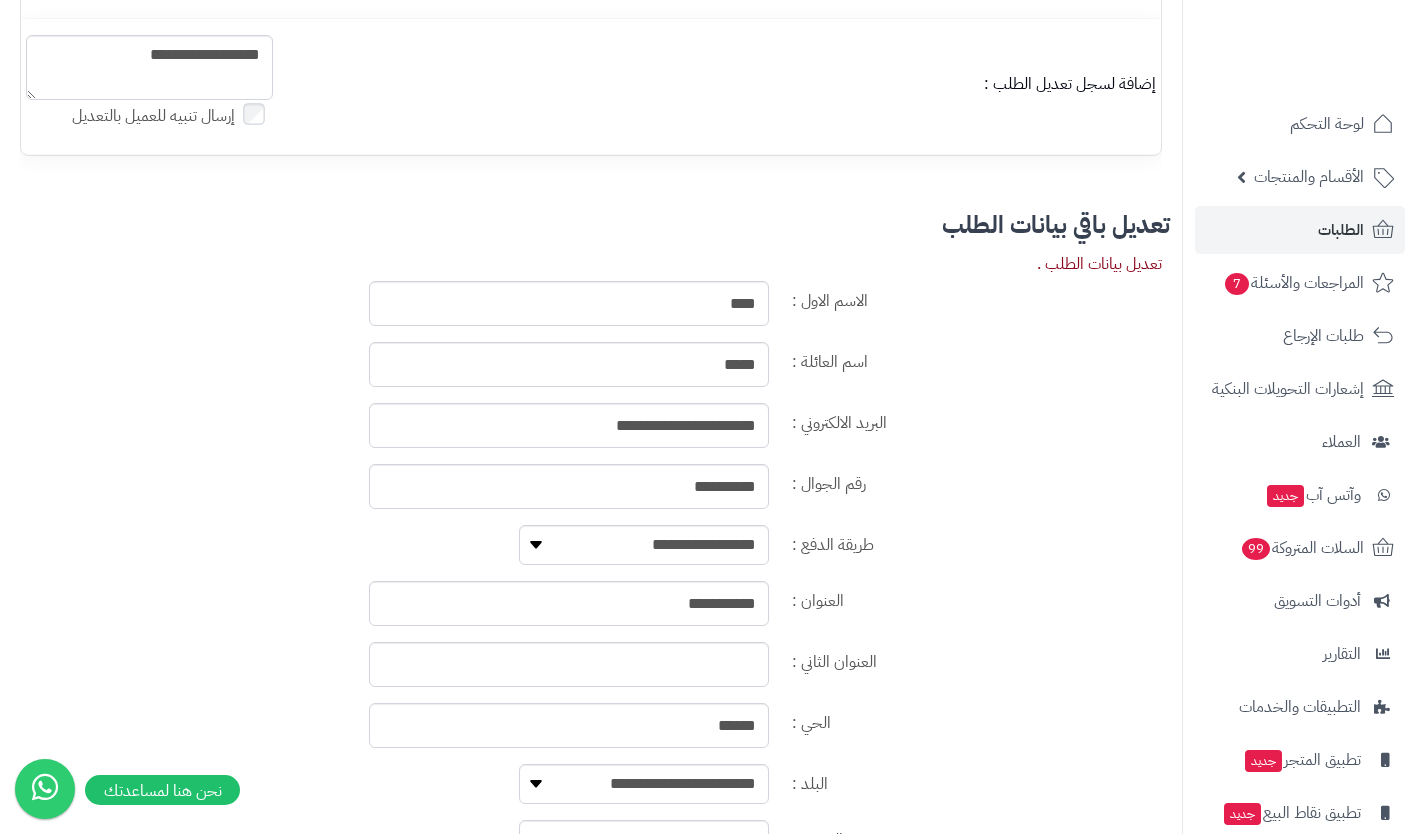 scroll, scrollTop: 747, scrollLeft: 0, axis: vertical 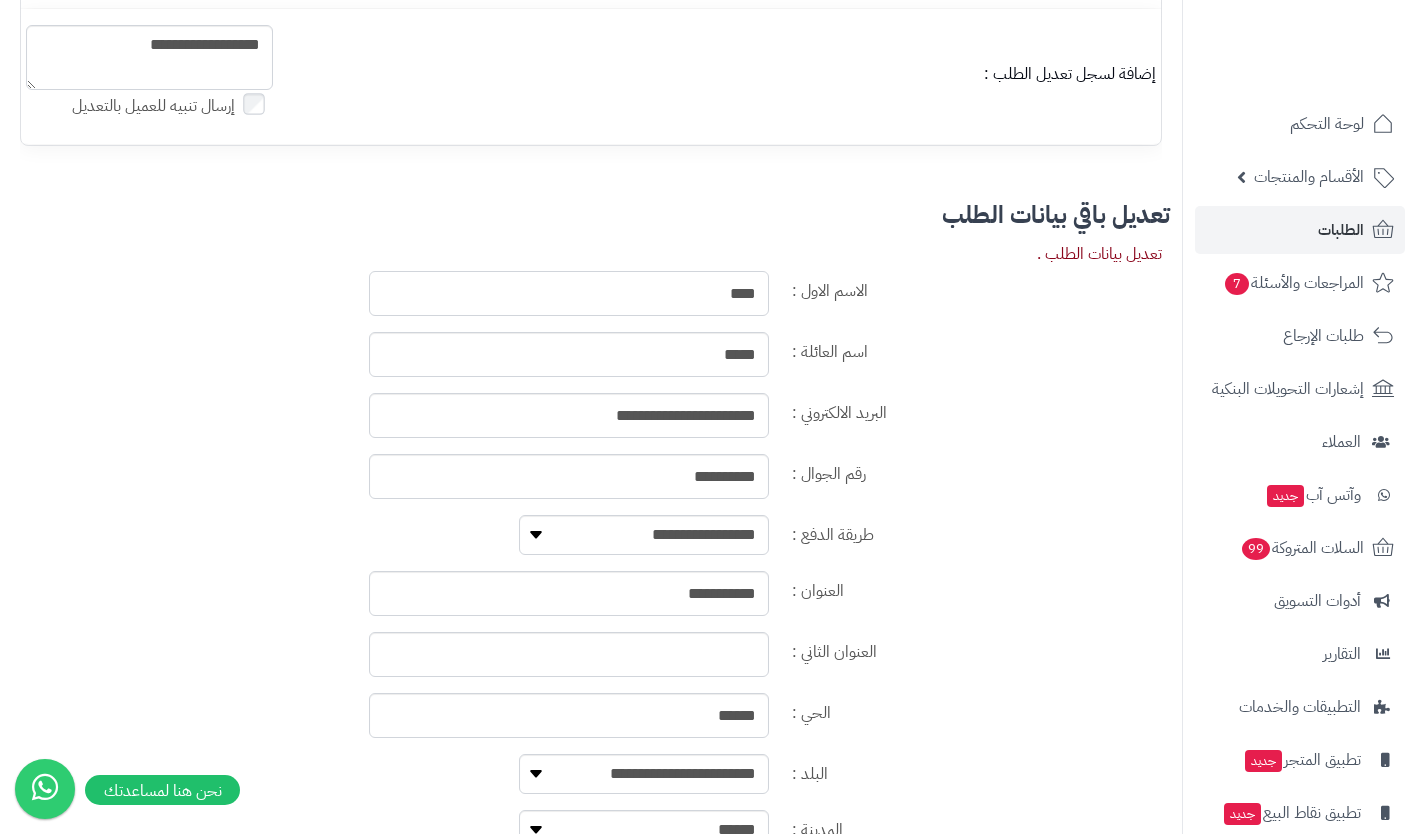 click on "**" at bounding box center [569, 293] 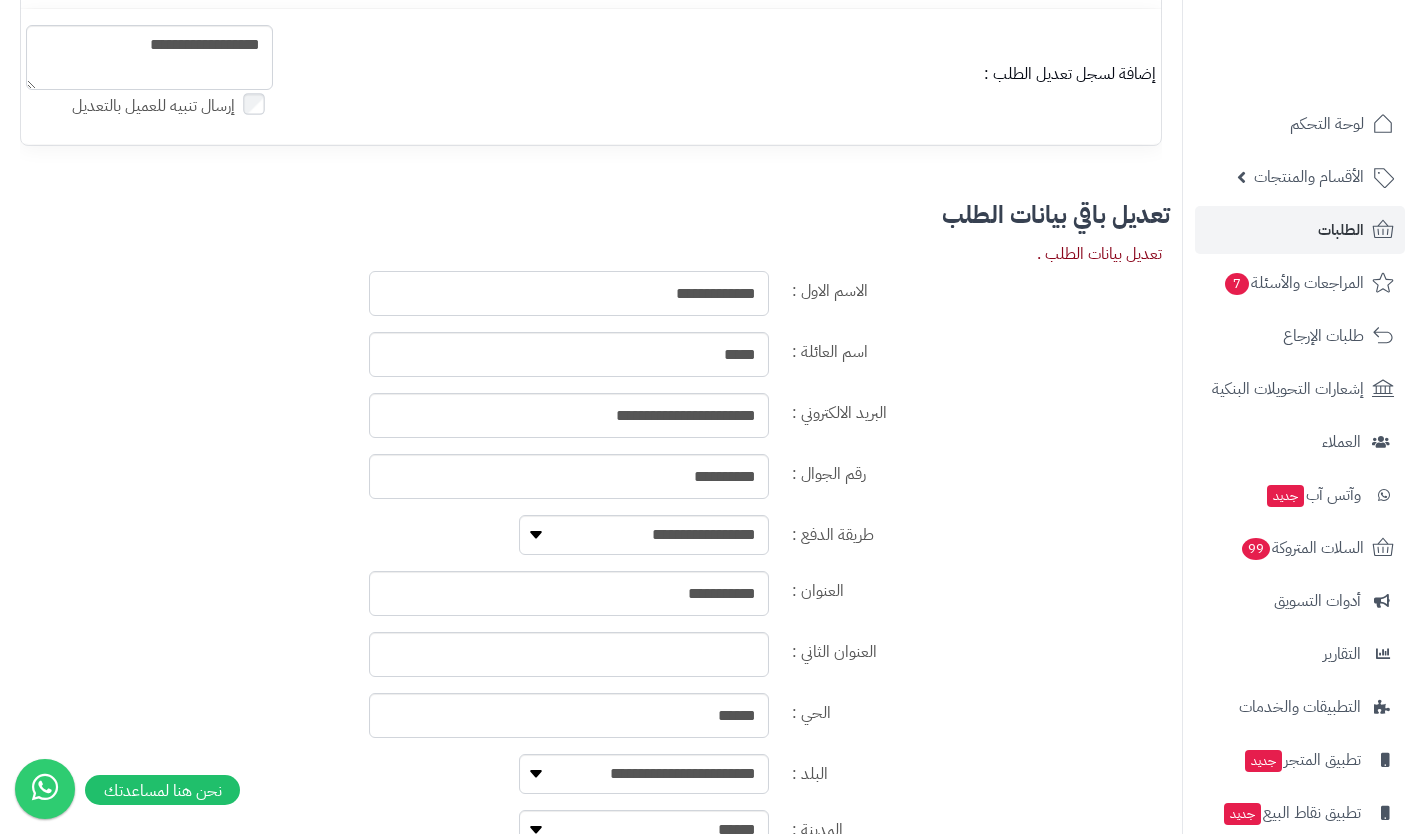 type on "**********" 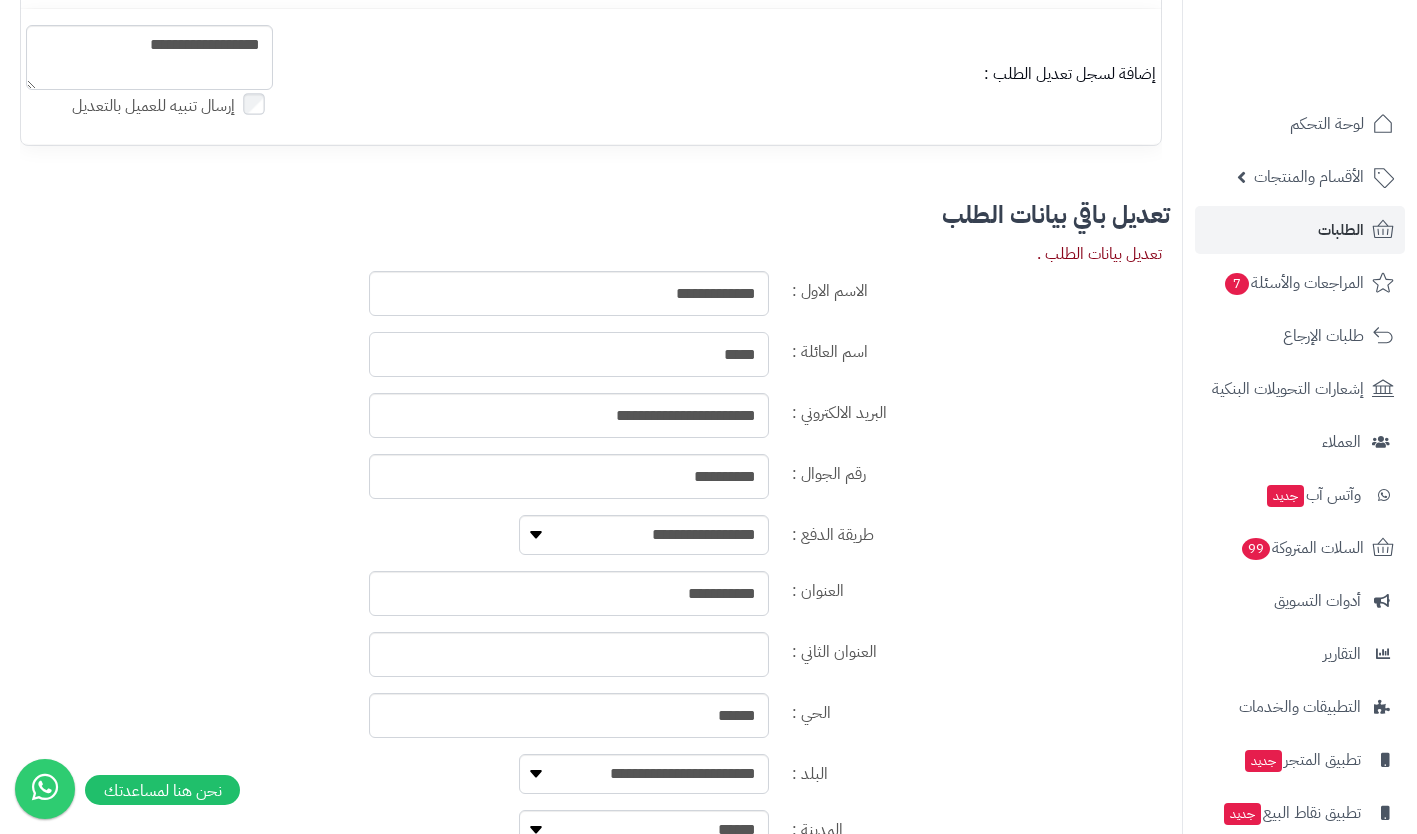 click on "*****" at bounding box center [569, 354] 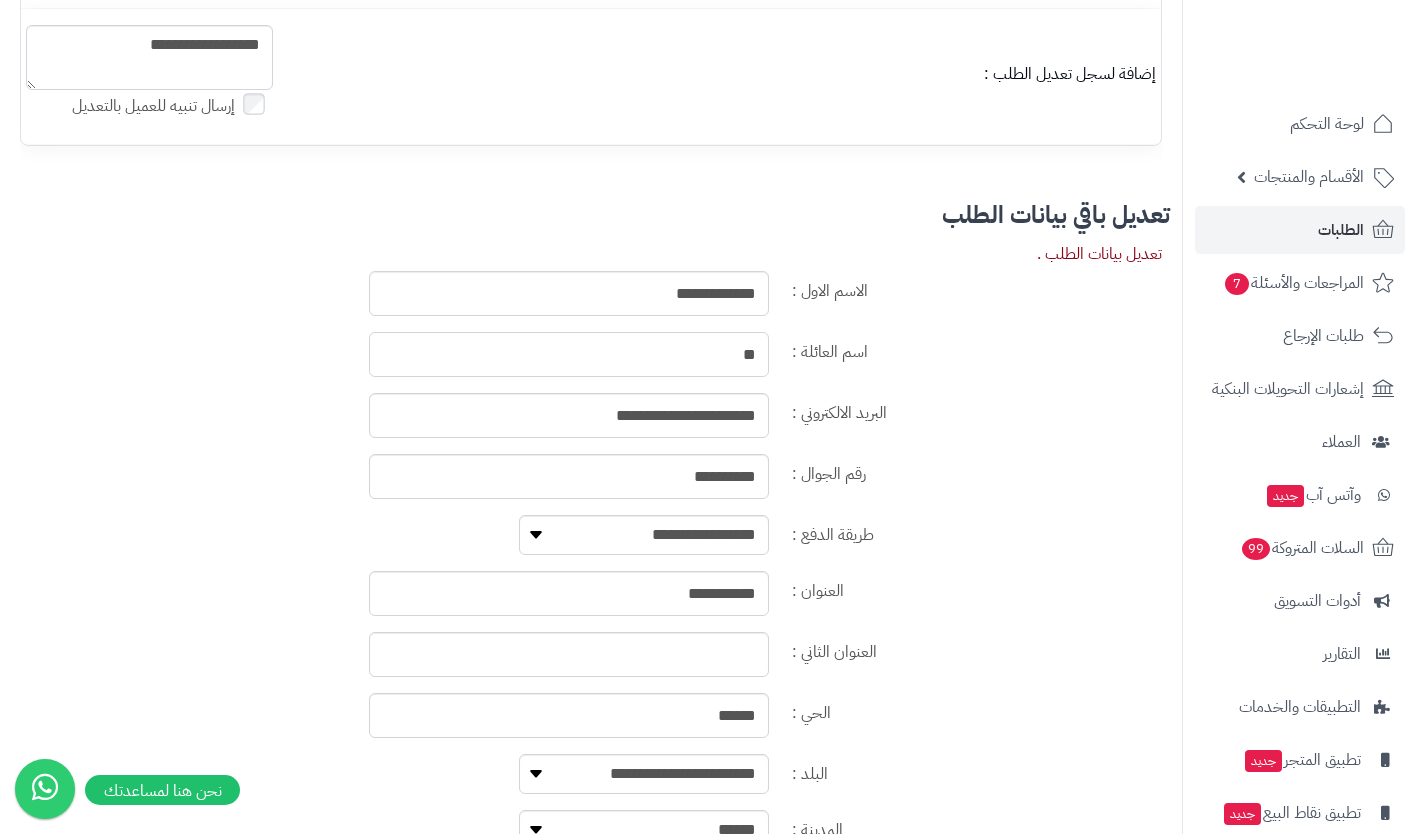 type on "*" 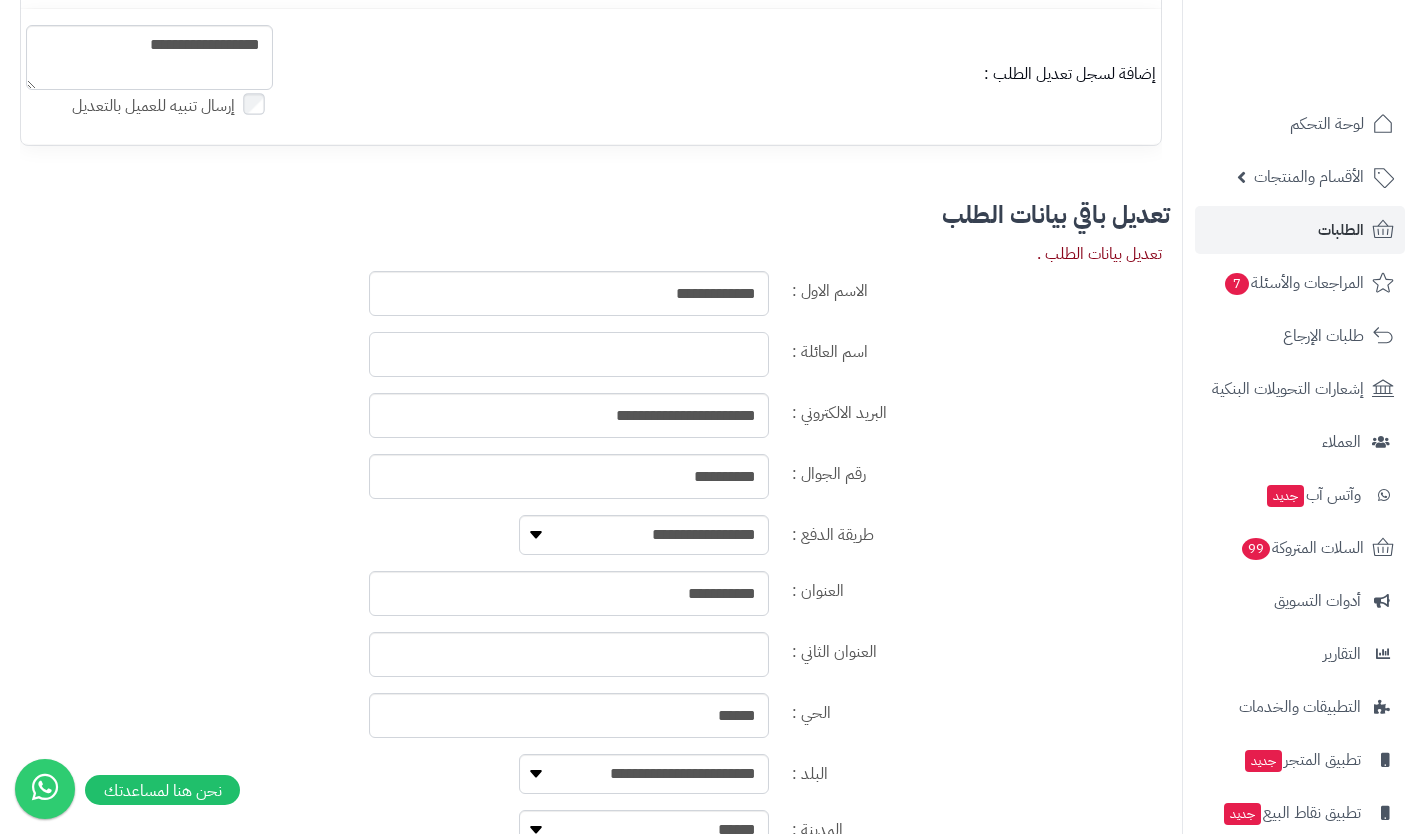 type 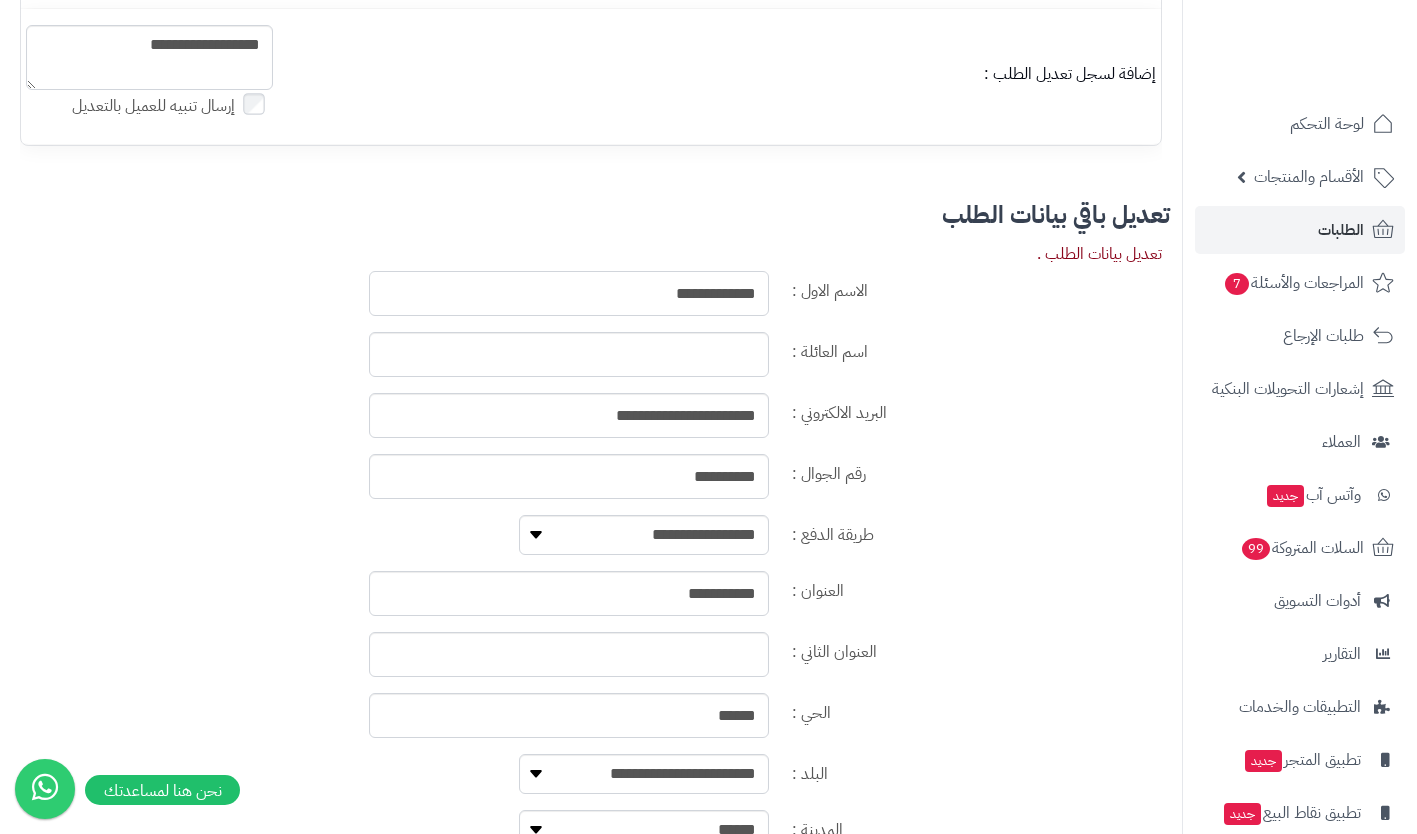 click on "**********" at bounding box center [569, 293] 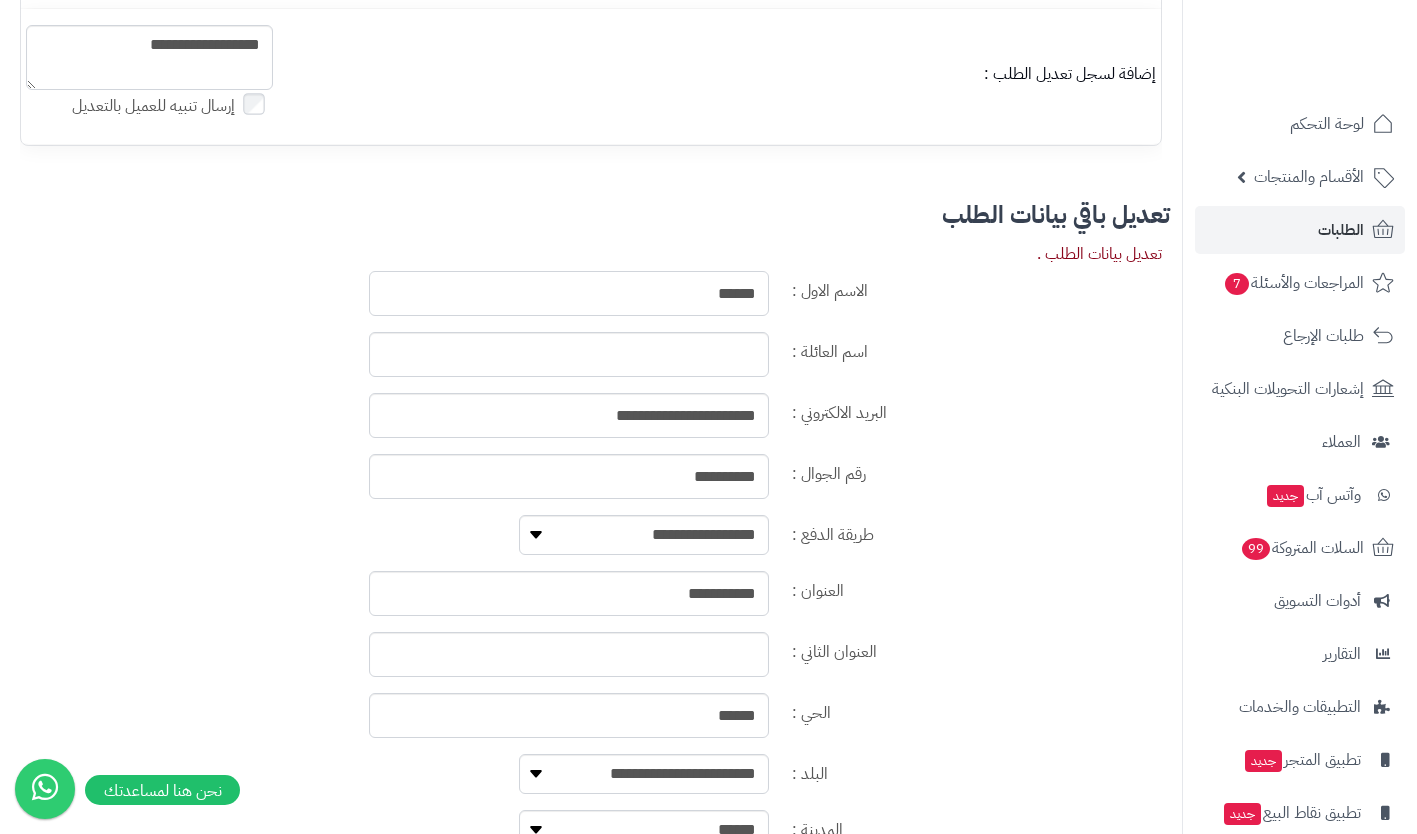 type on "*****" 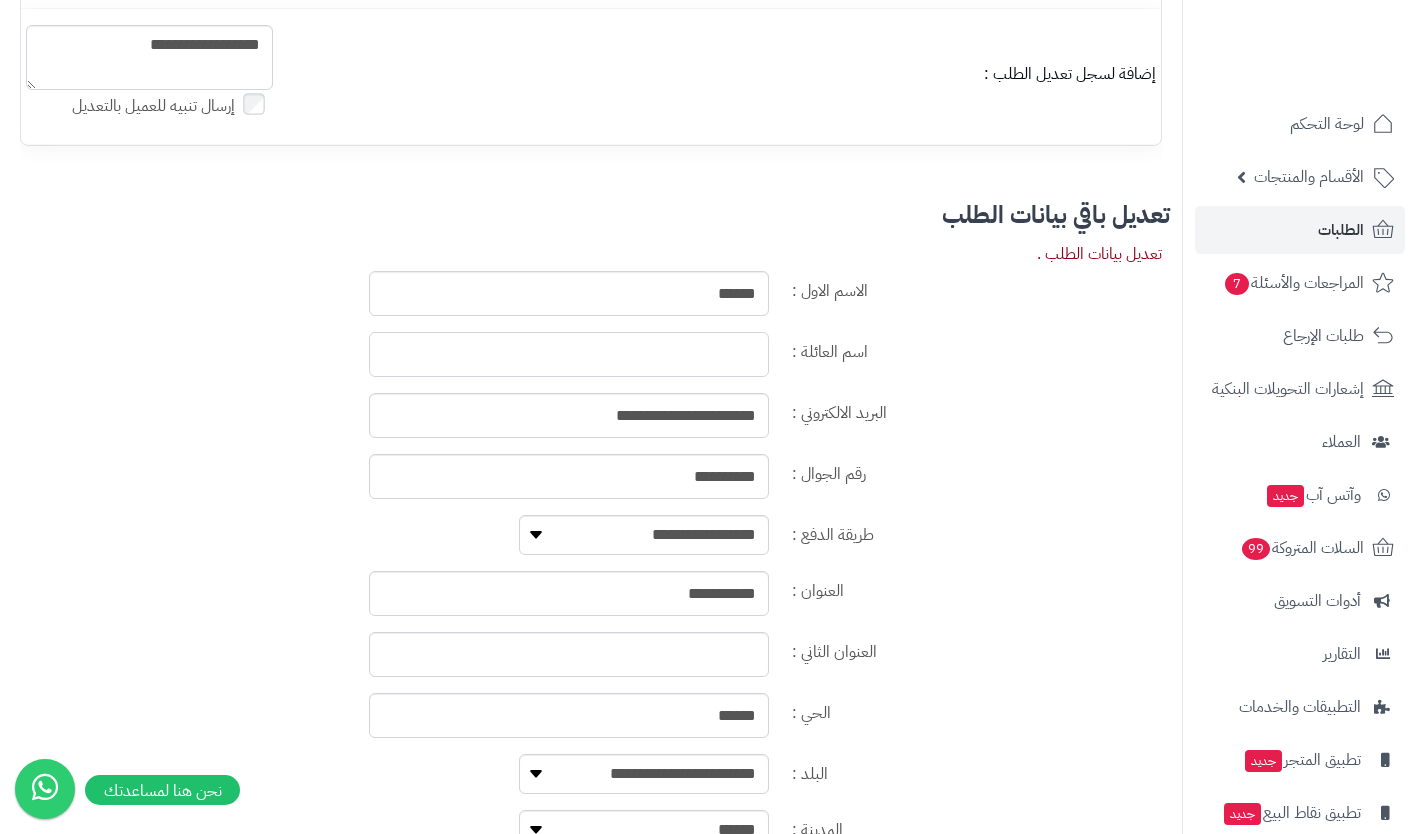 click on "اسم العائلة :" at bounding box center [569, 354] 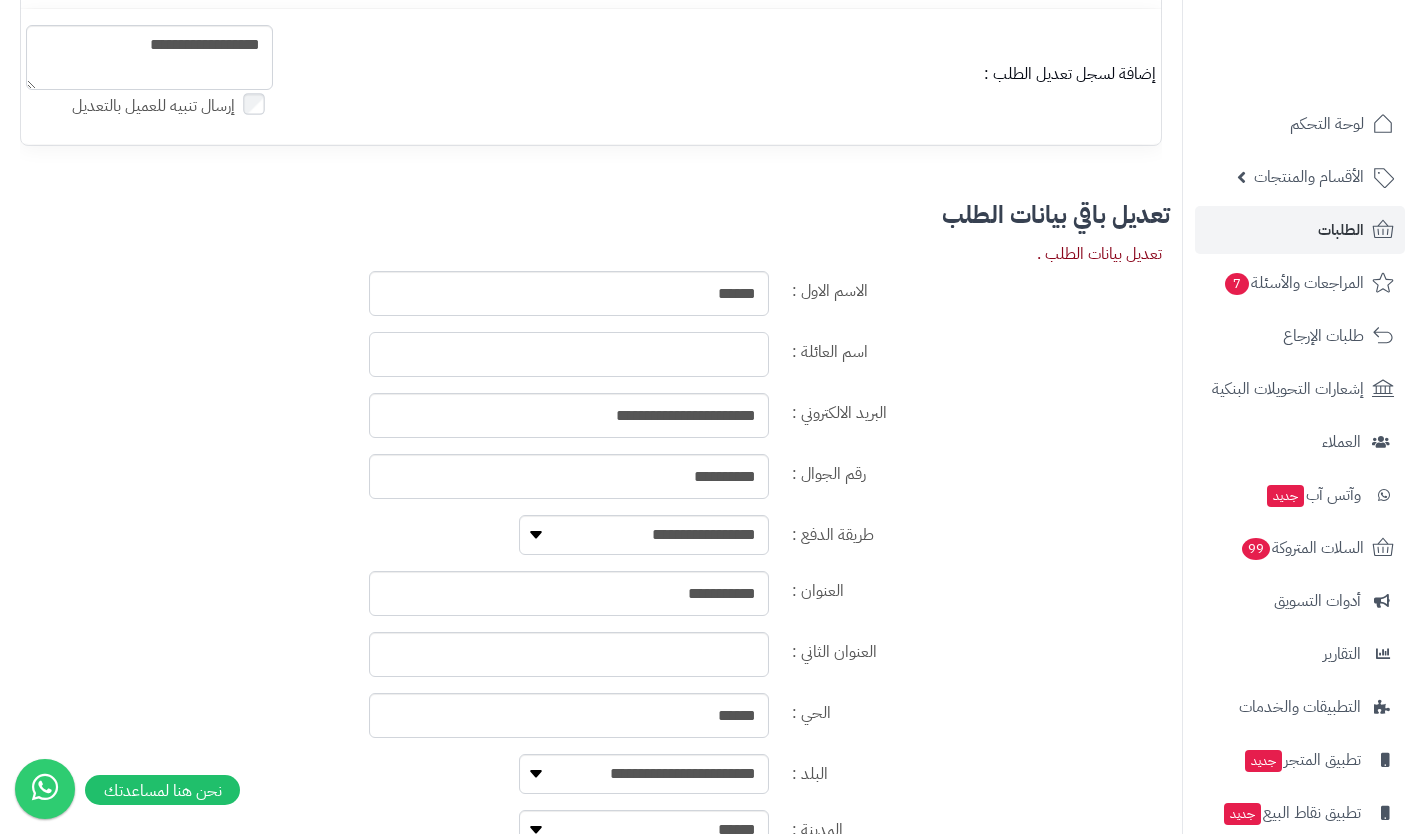 paste on "*****" 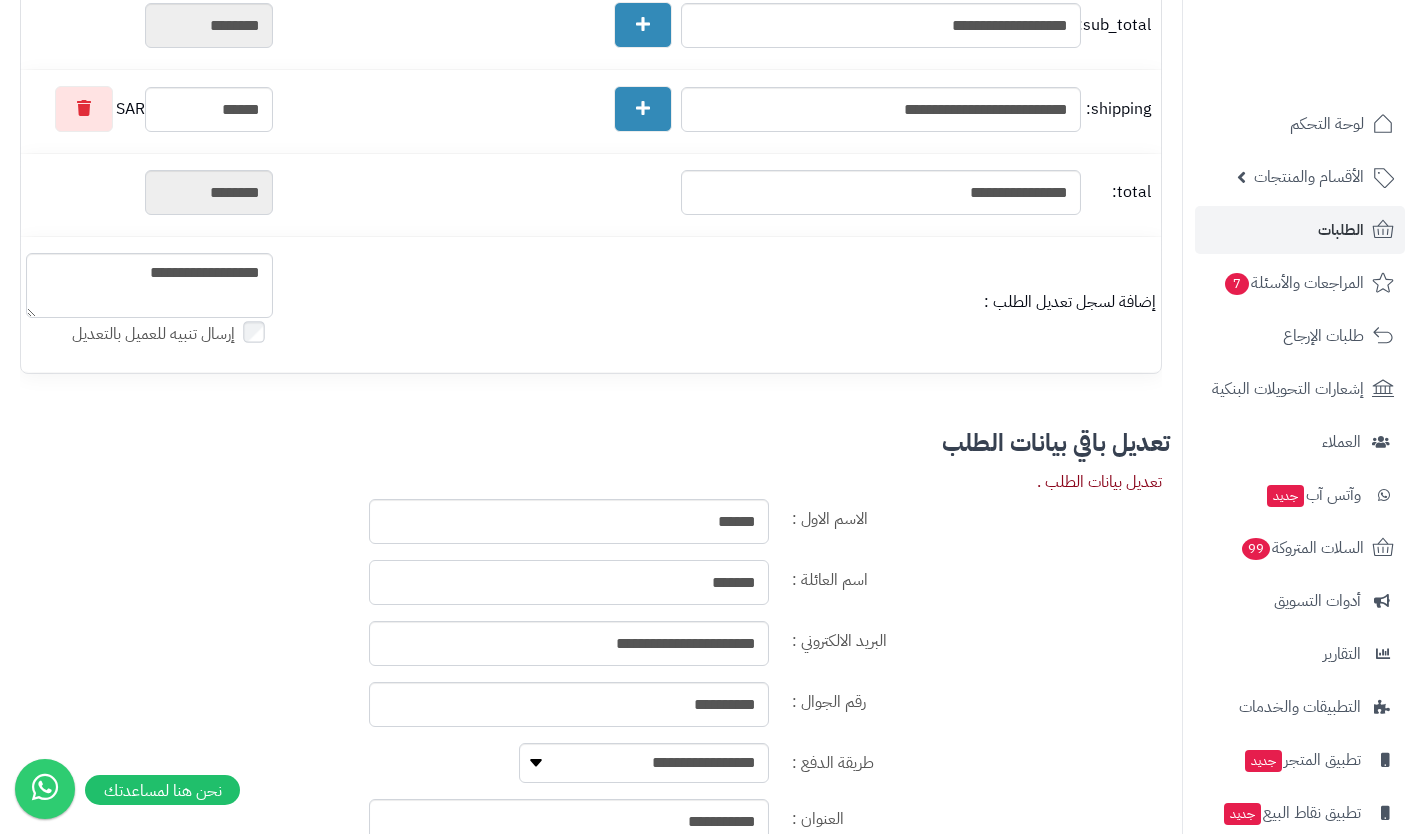scroll, scrollTop: 518, scrollLeft: 0, axis: vertical 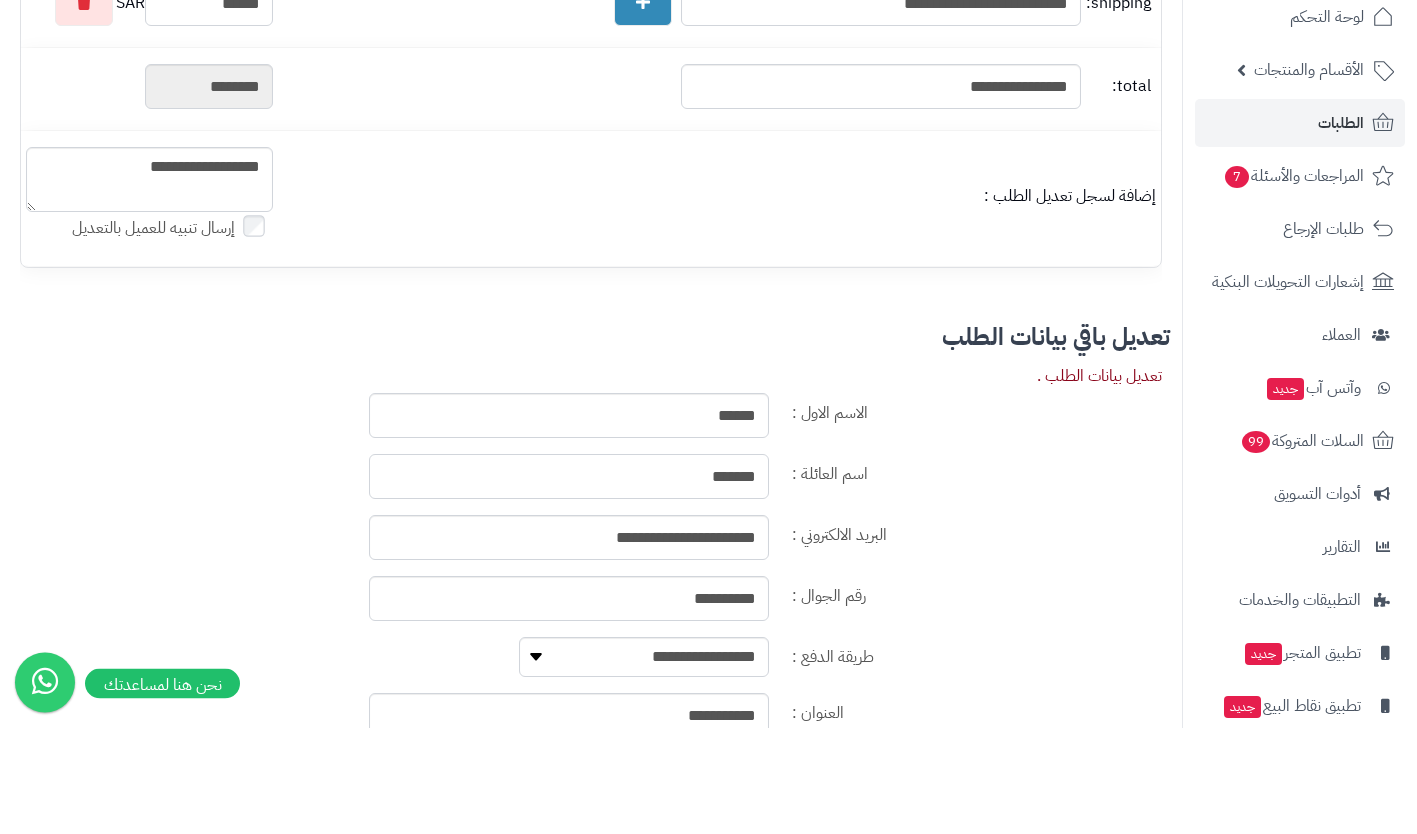type on "*****" 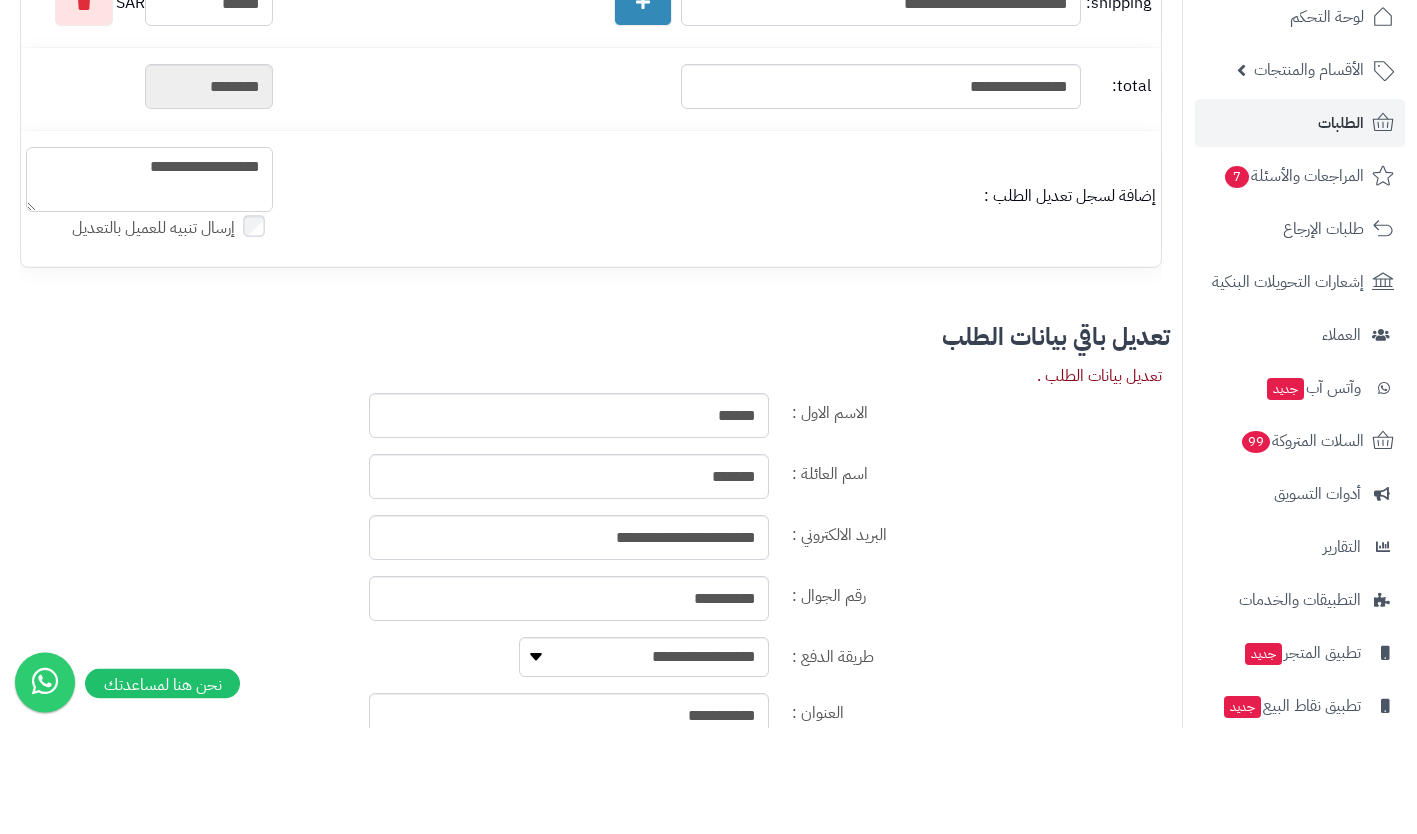 click on "**********" at bounding box center (149, 286) 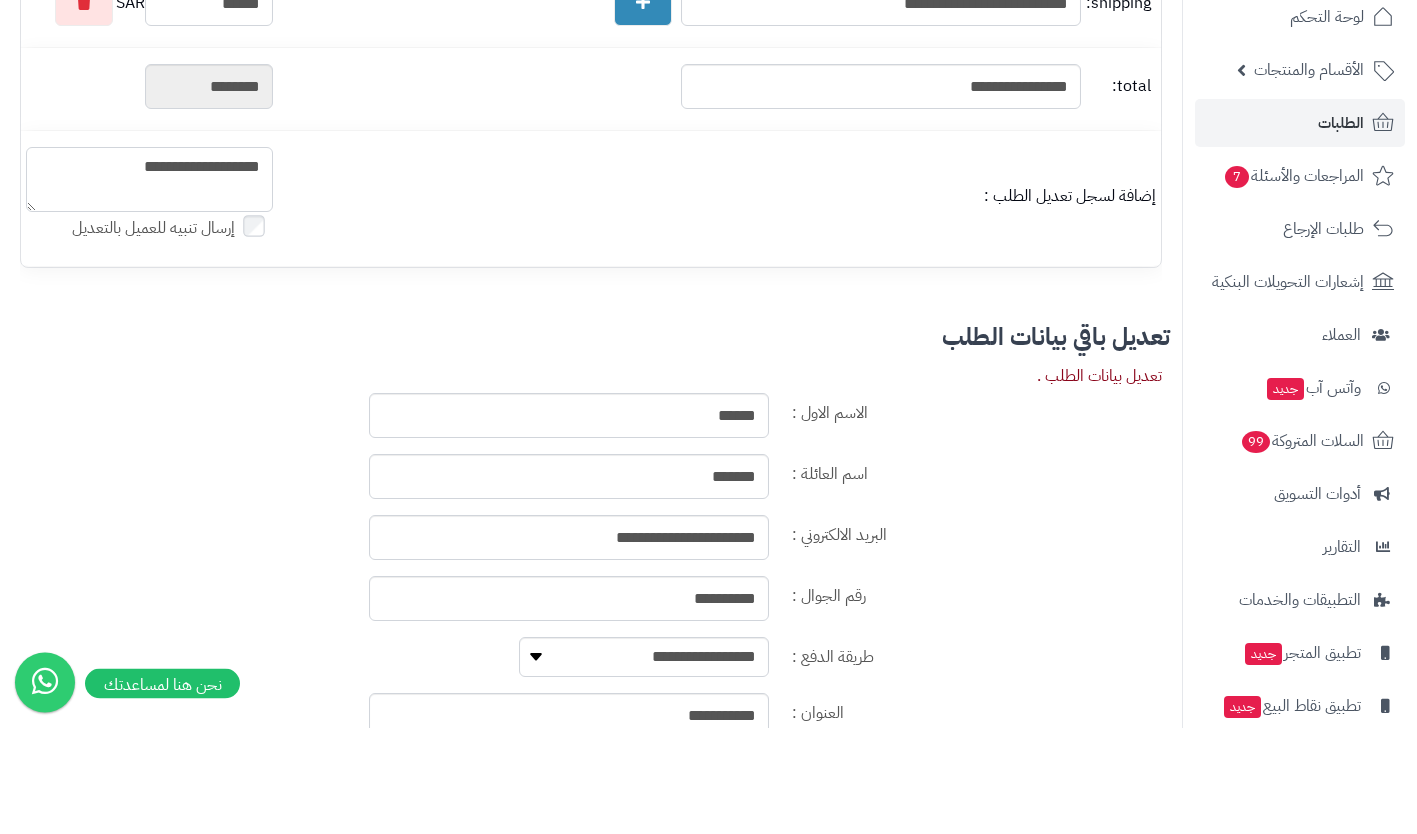 click on "**********" at bounding box center (149, 286) 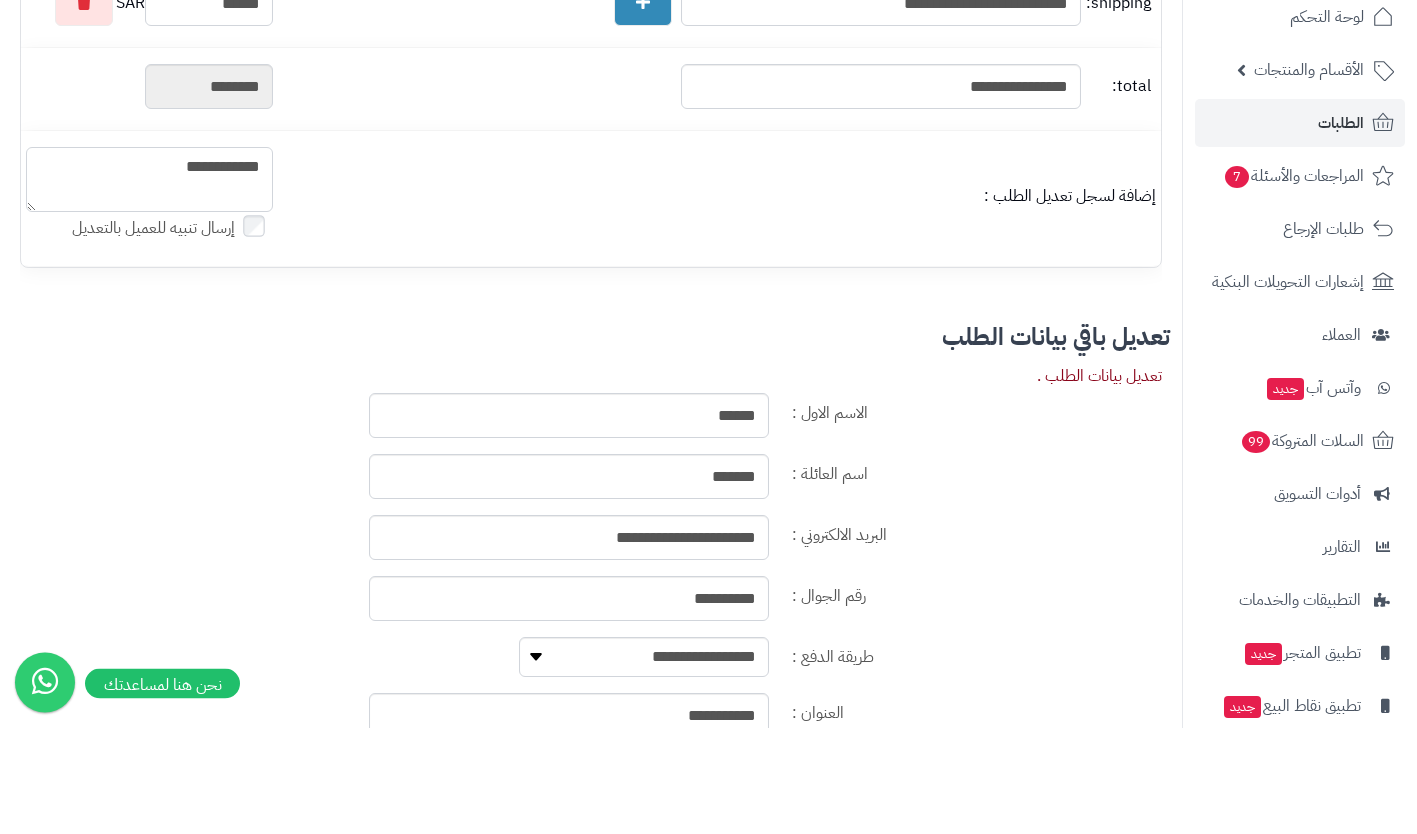 type on "**********" 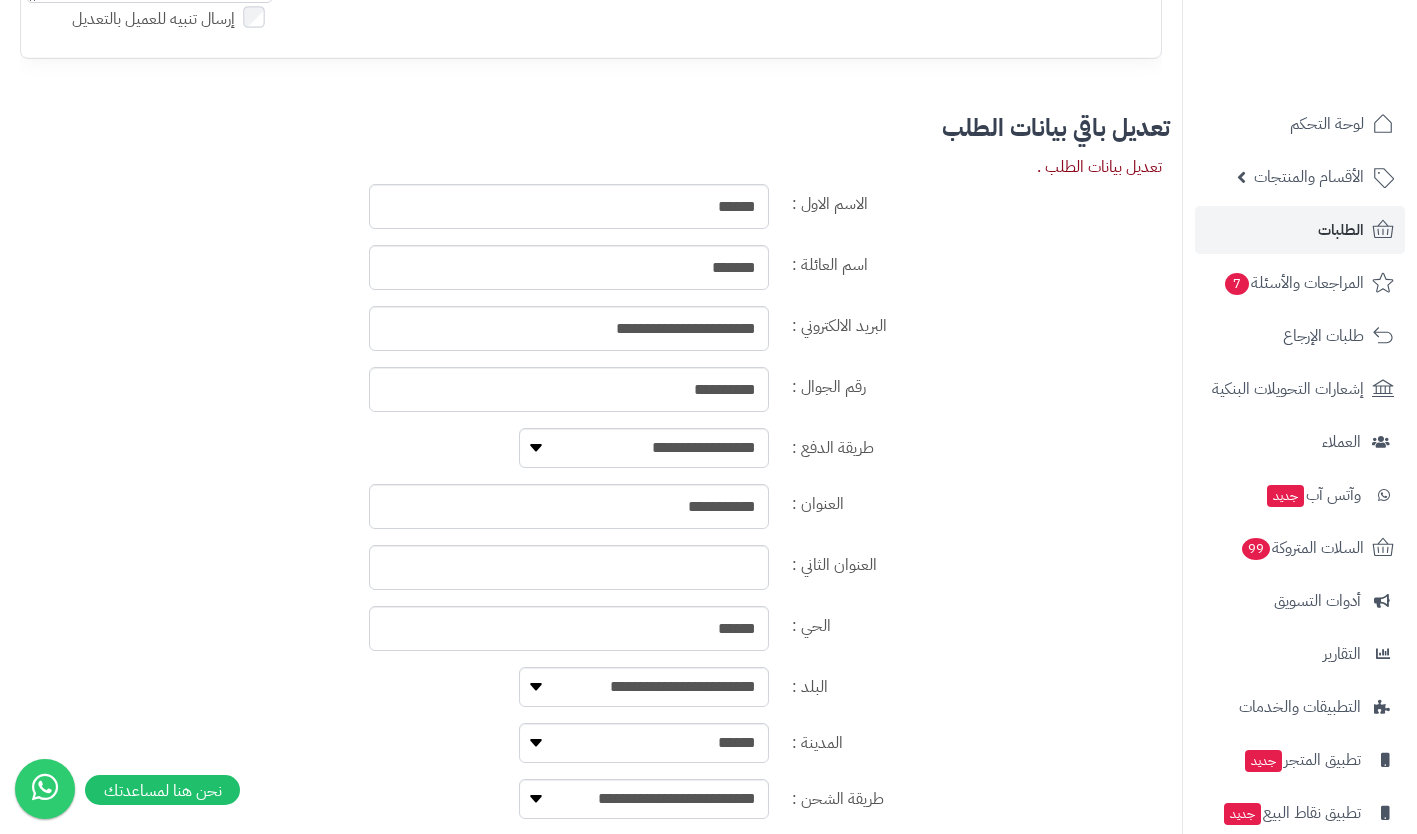 scroll, scrollTop: 858, scrollLeft: 0, axis: vertical 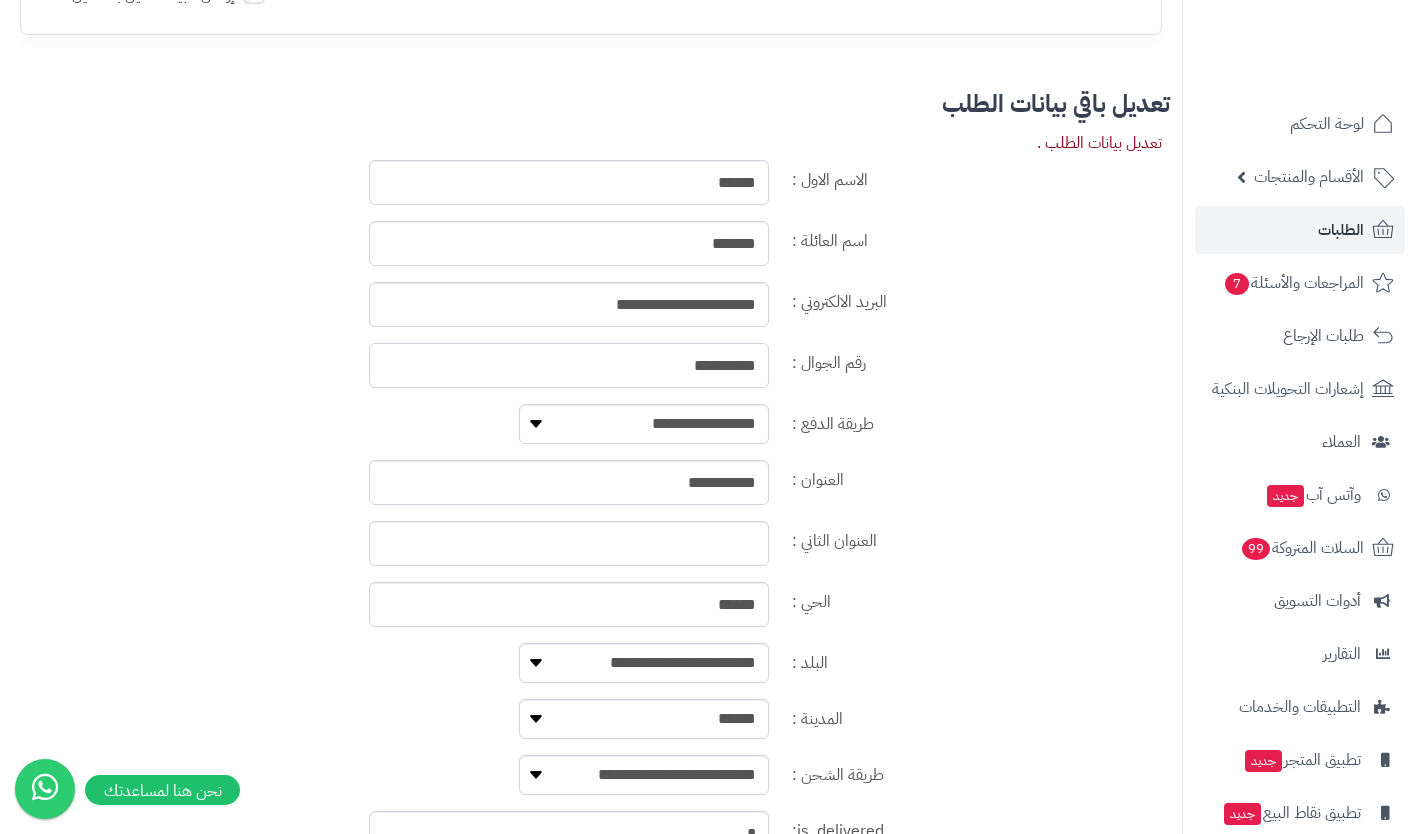 click on "**********" at bounding box center [569, 365] 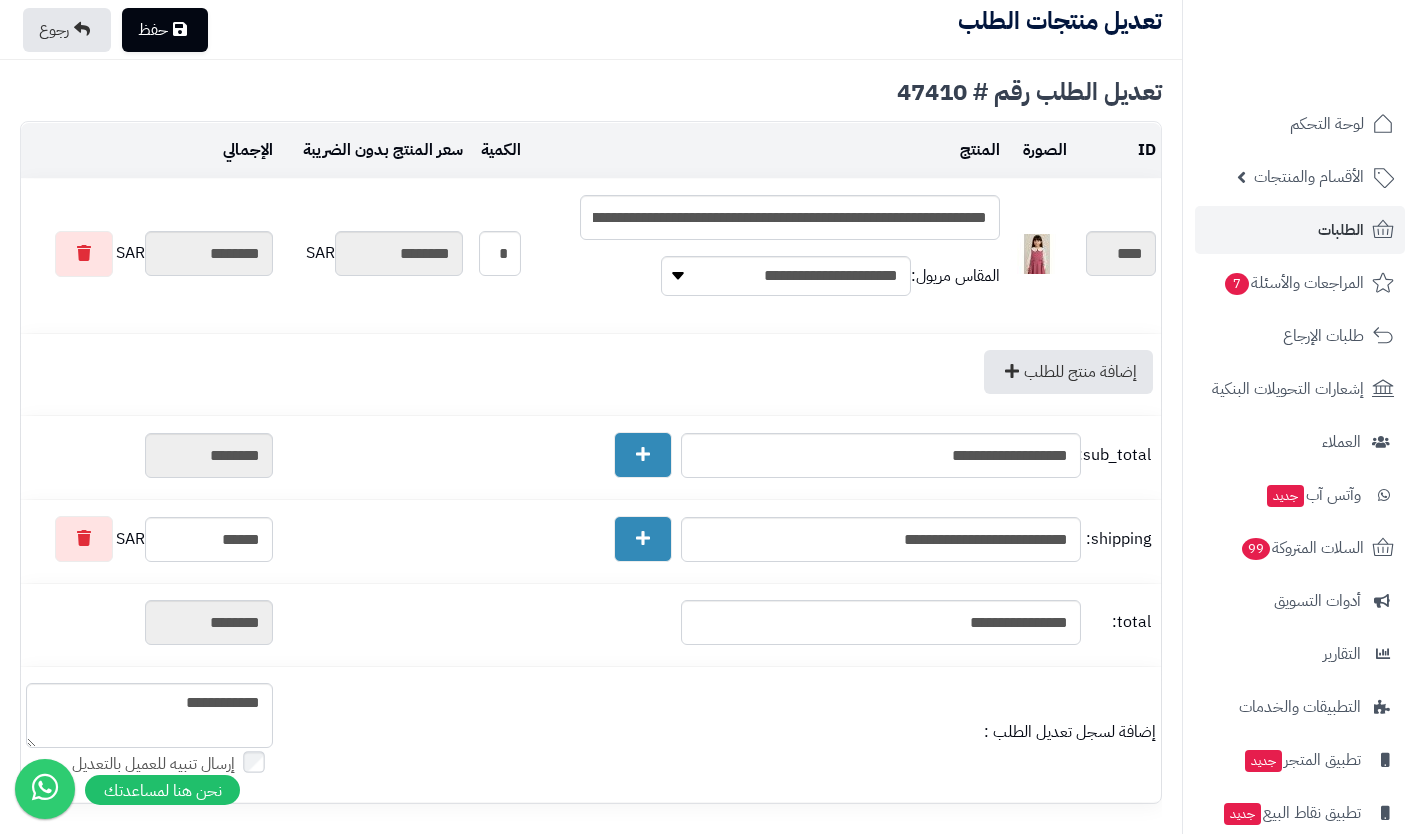 scroll, scrollTop: 0, scrollLeft: 0, axis: both 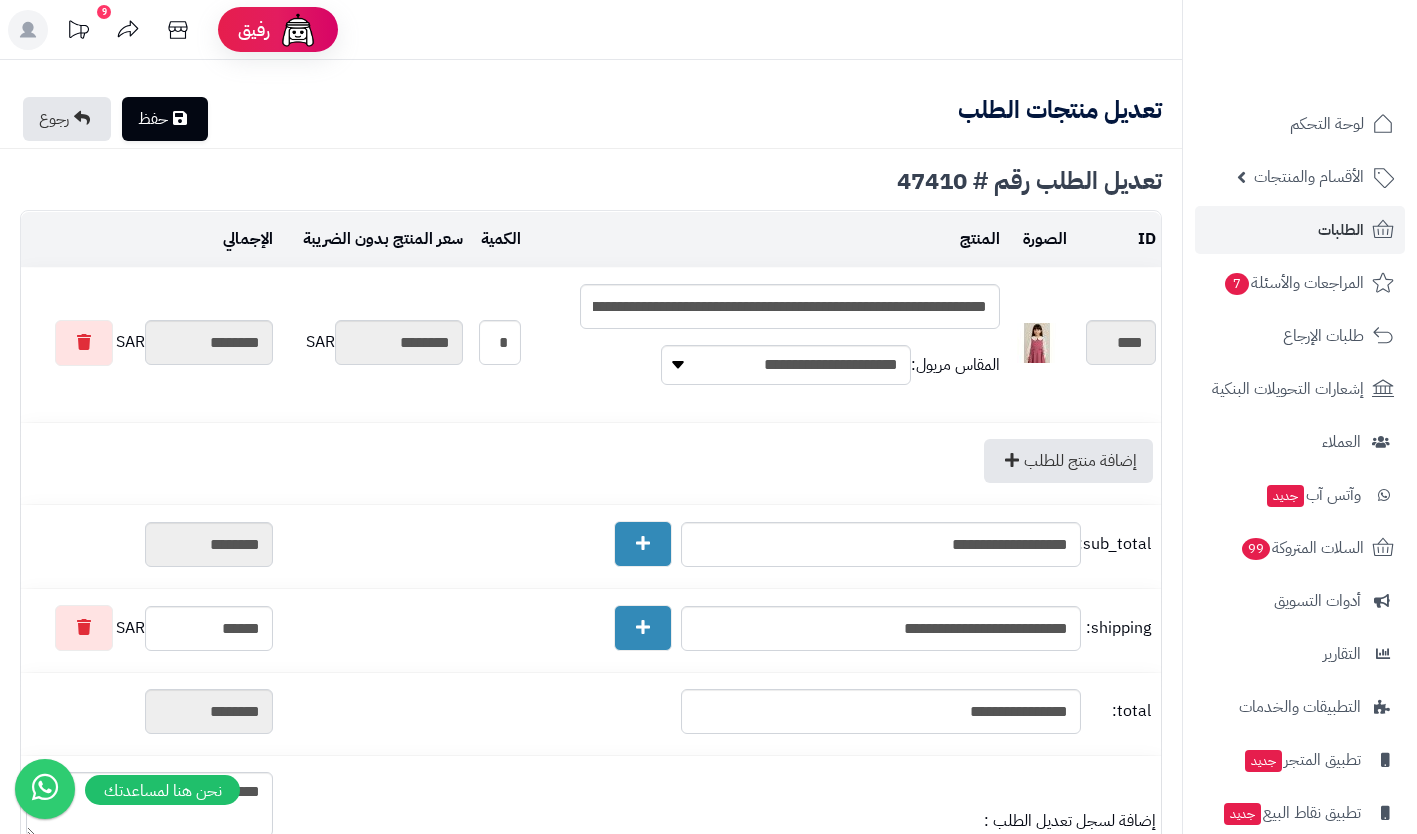 type on "**********" 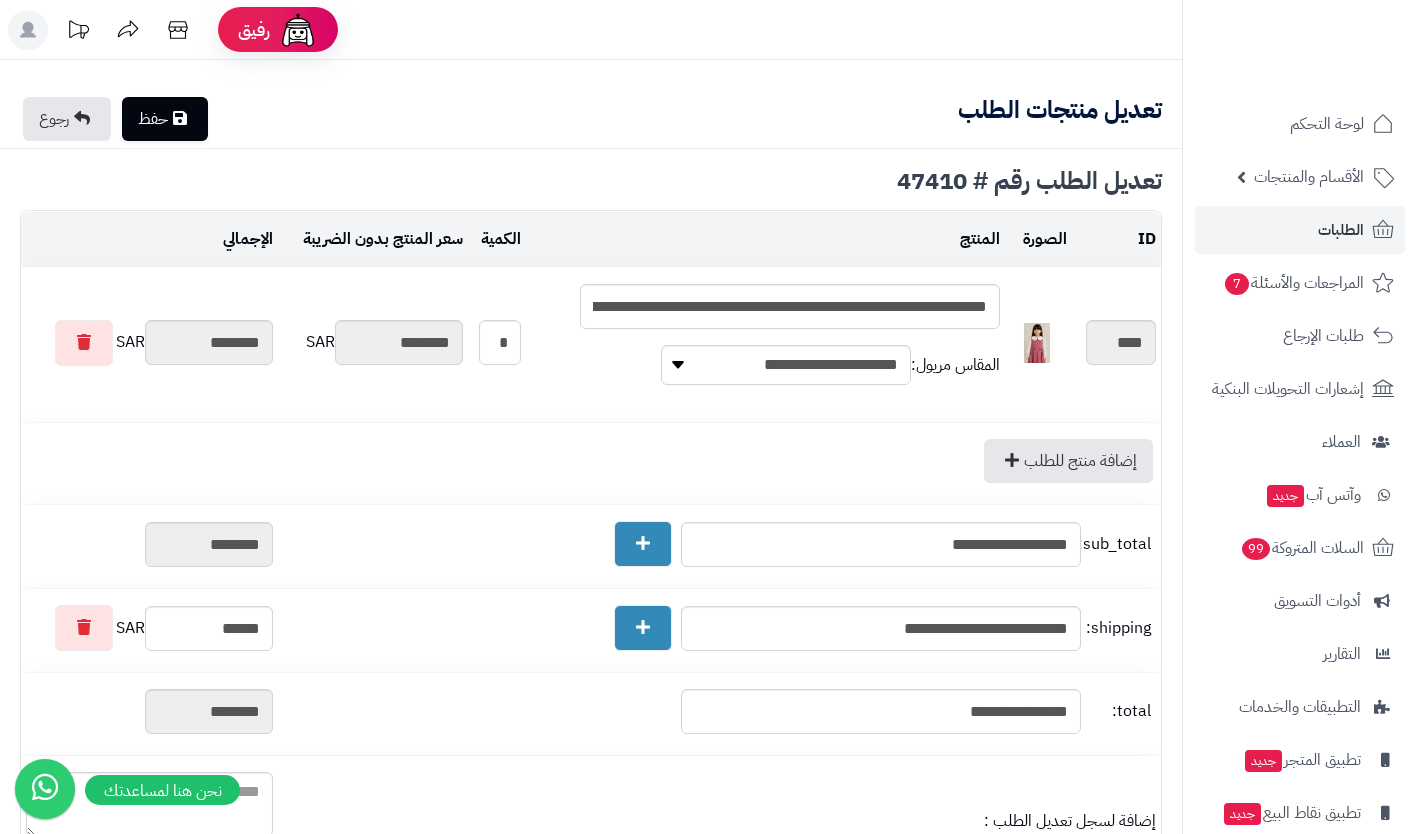 scroll, scrollTop: 0, scrollLeft: 0, axis: both 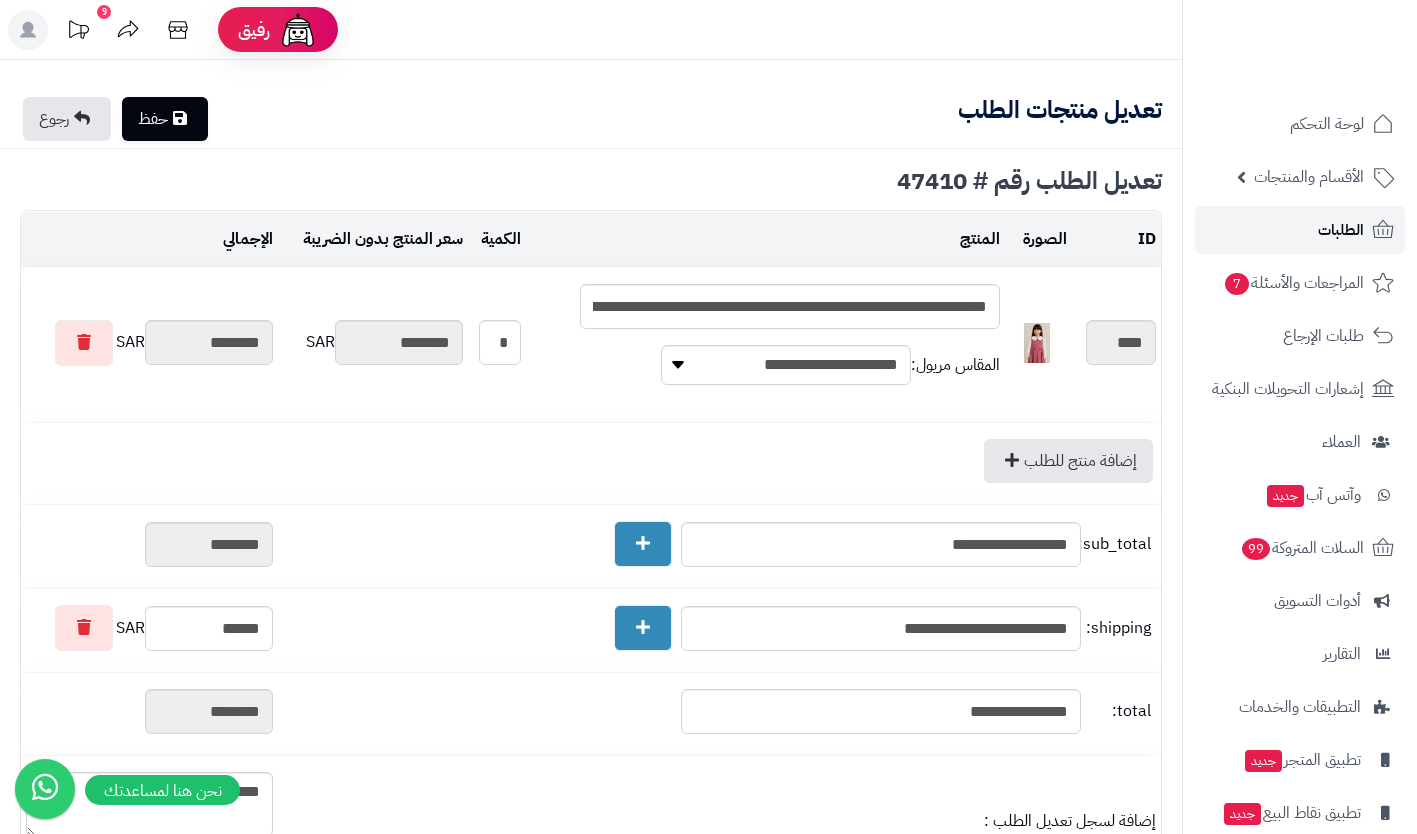 click on "الطلبات" at bounding box center [1341, 230] 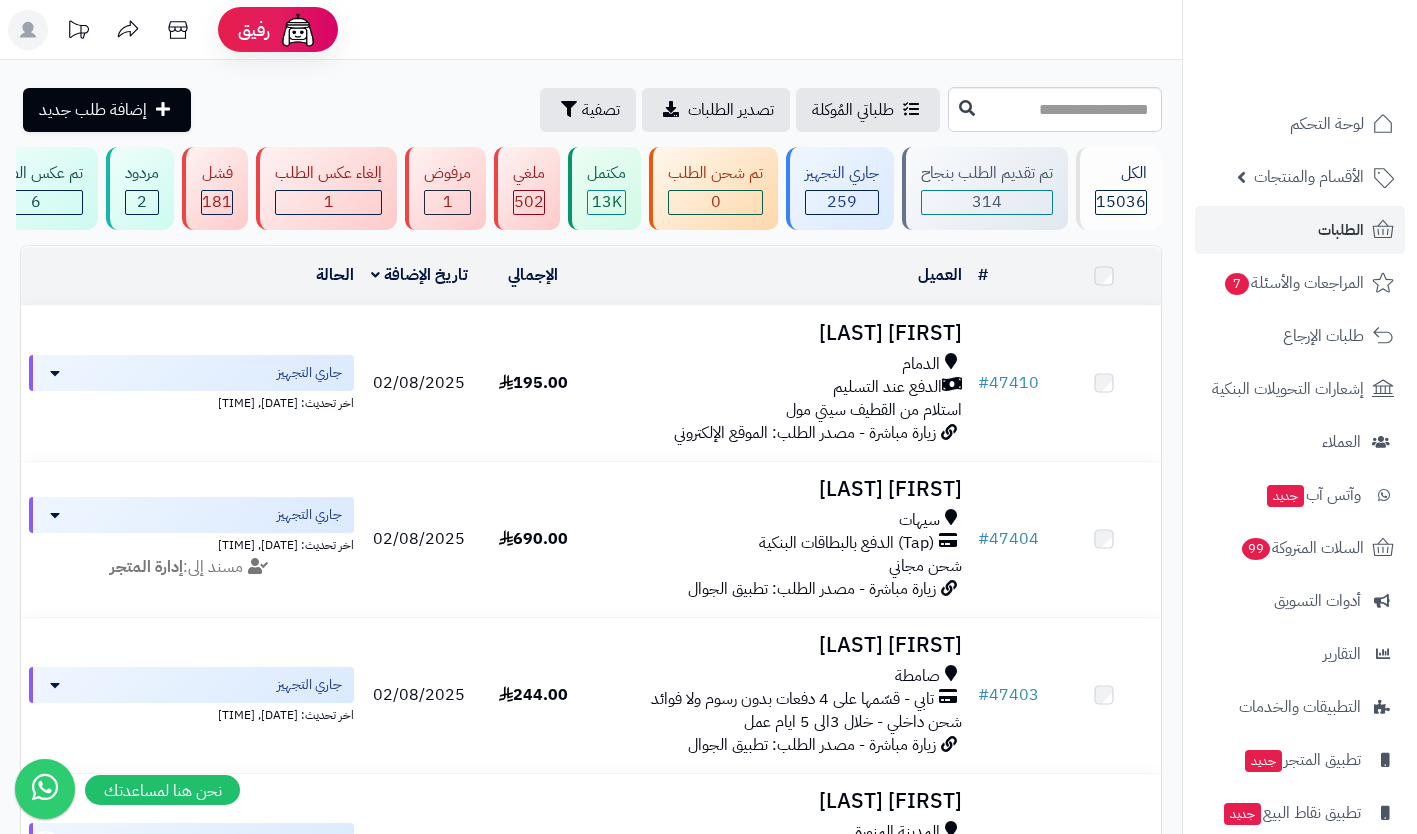 scroll, scrollTop: 0, scrollLeft: 0, axis: both 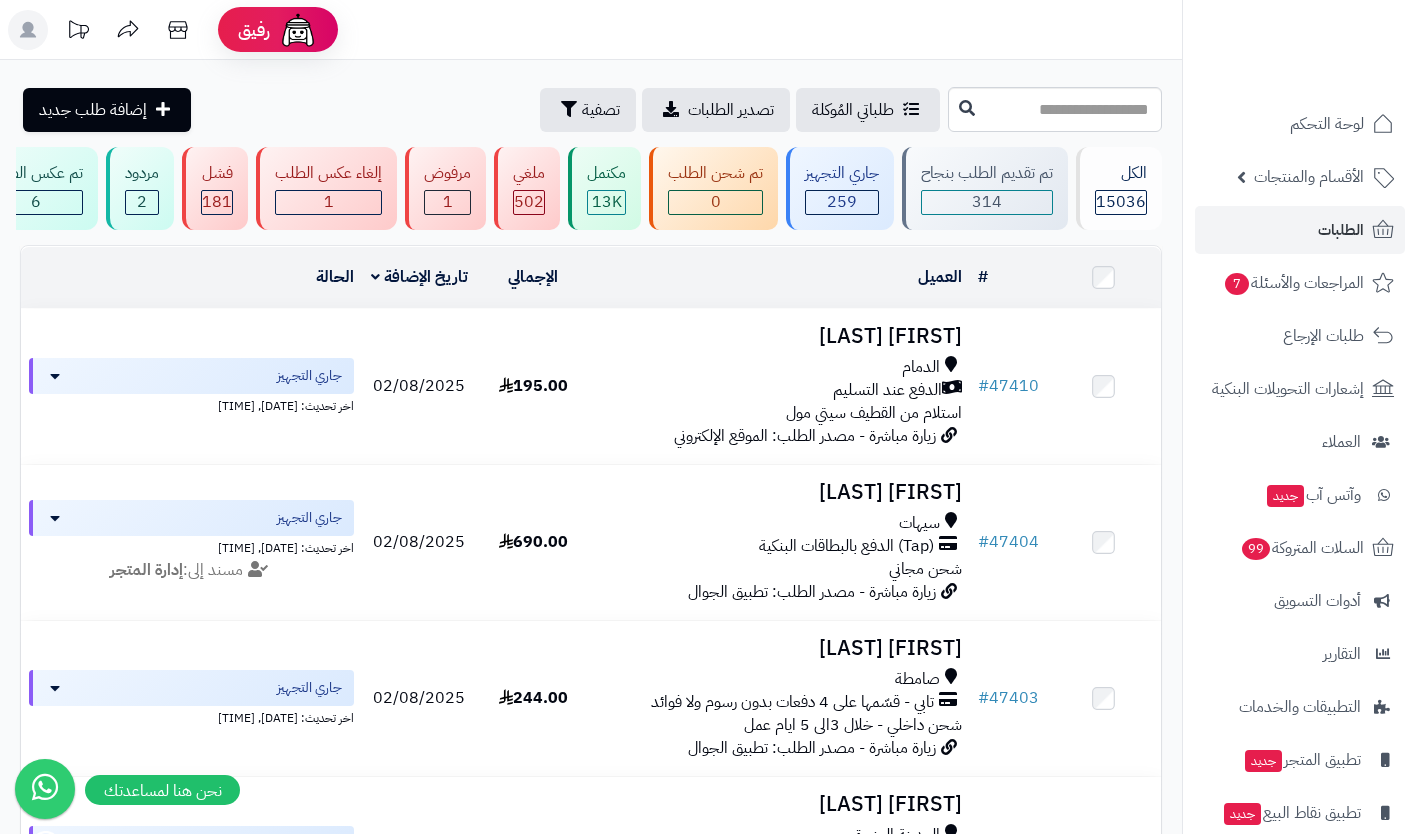click on "الدفع عند التسليم" at bounding box center [780, 390] 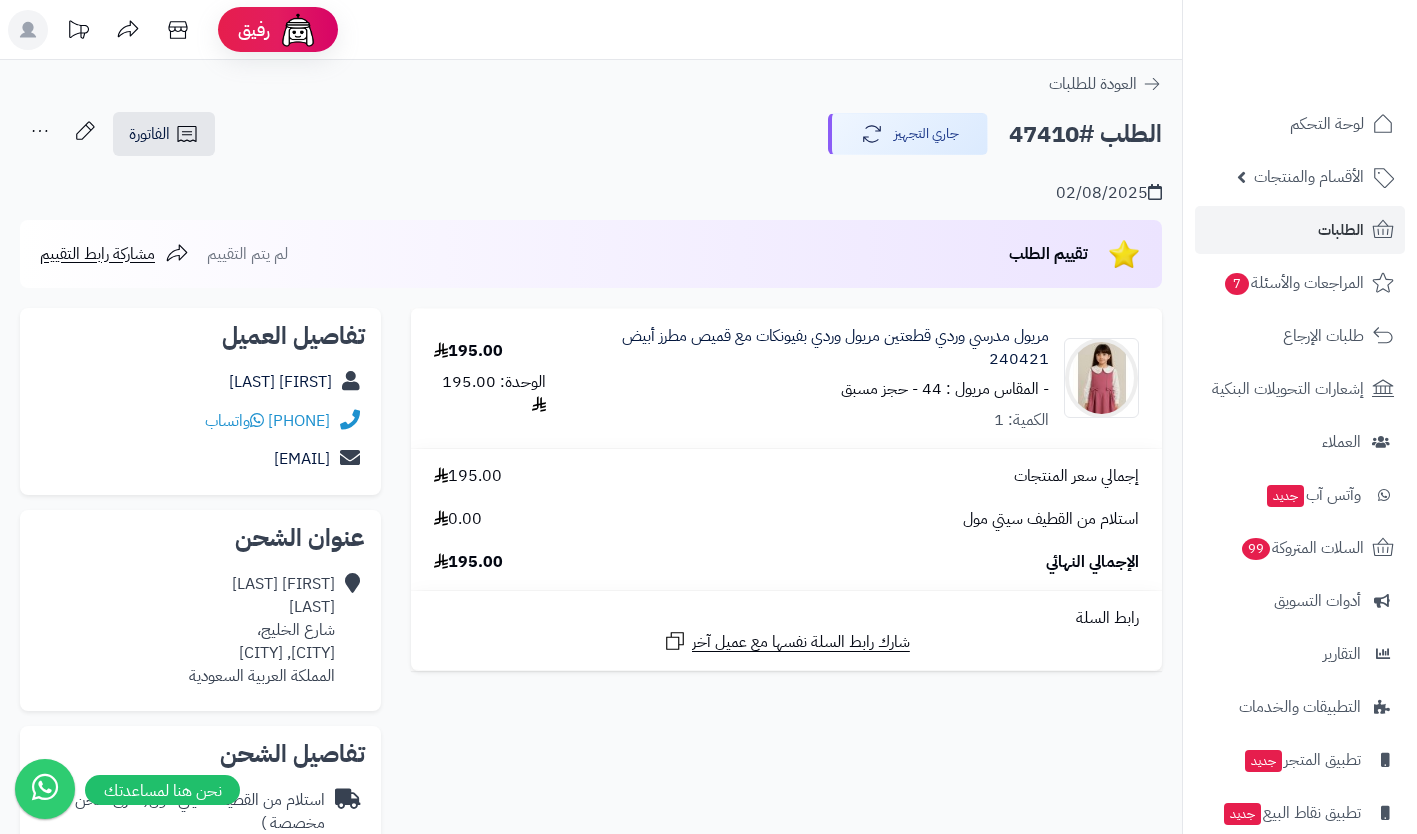 scroll, scrollTop: 0, scrollLeft: 0, axis: both 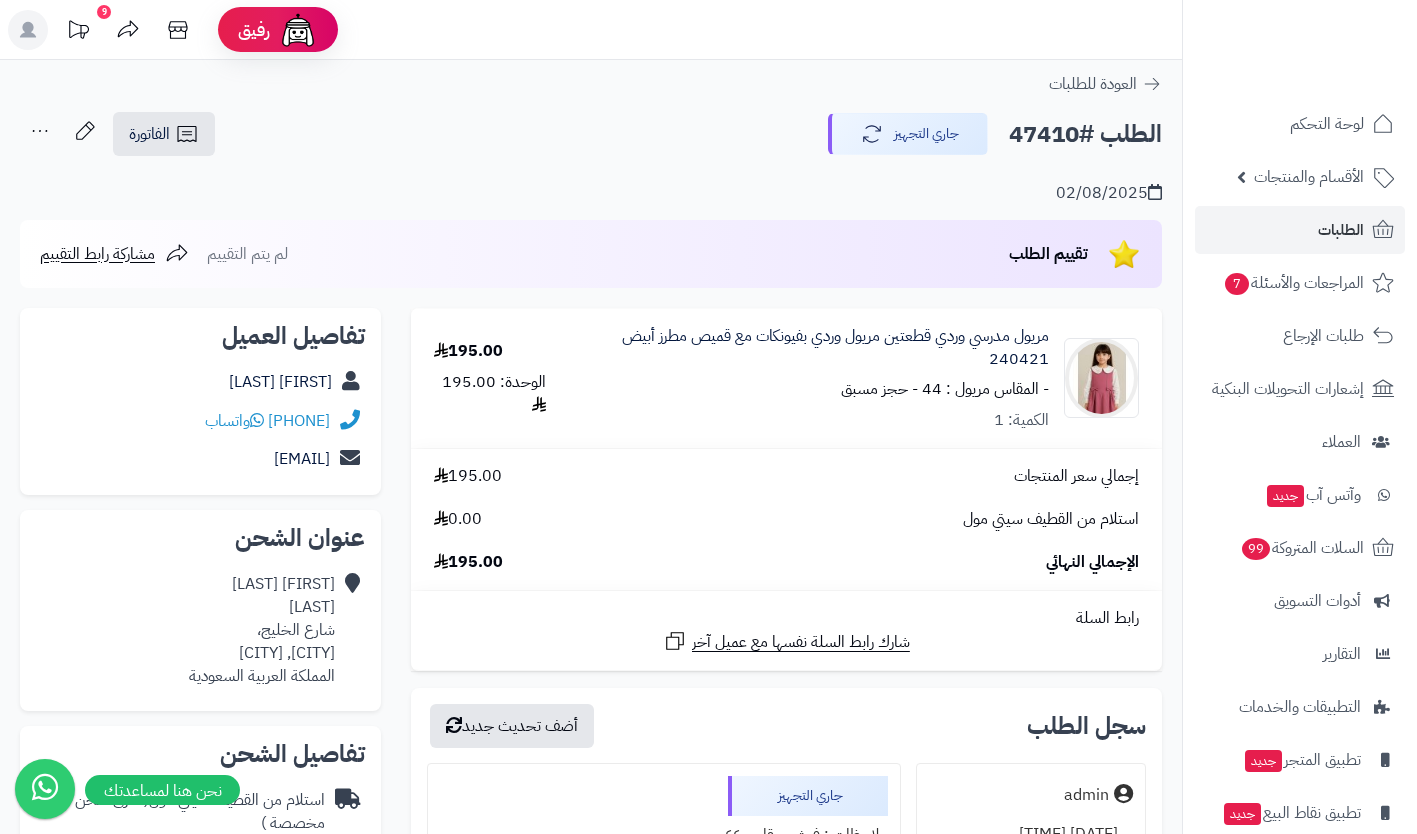click 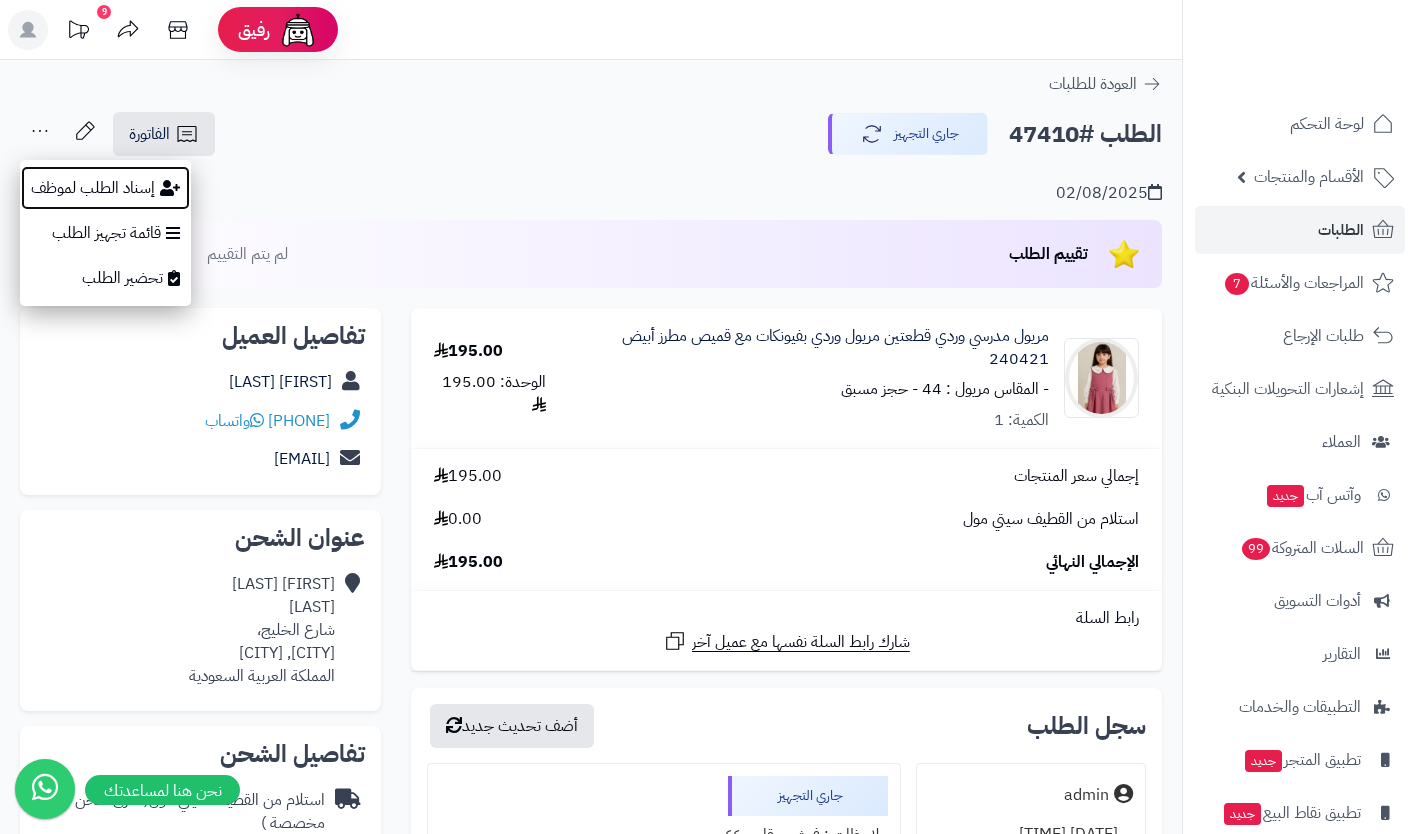click on "إسناد الطلب لموظف" at bounding box center [105, 188] 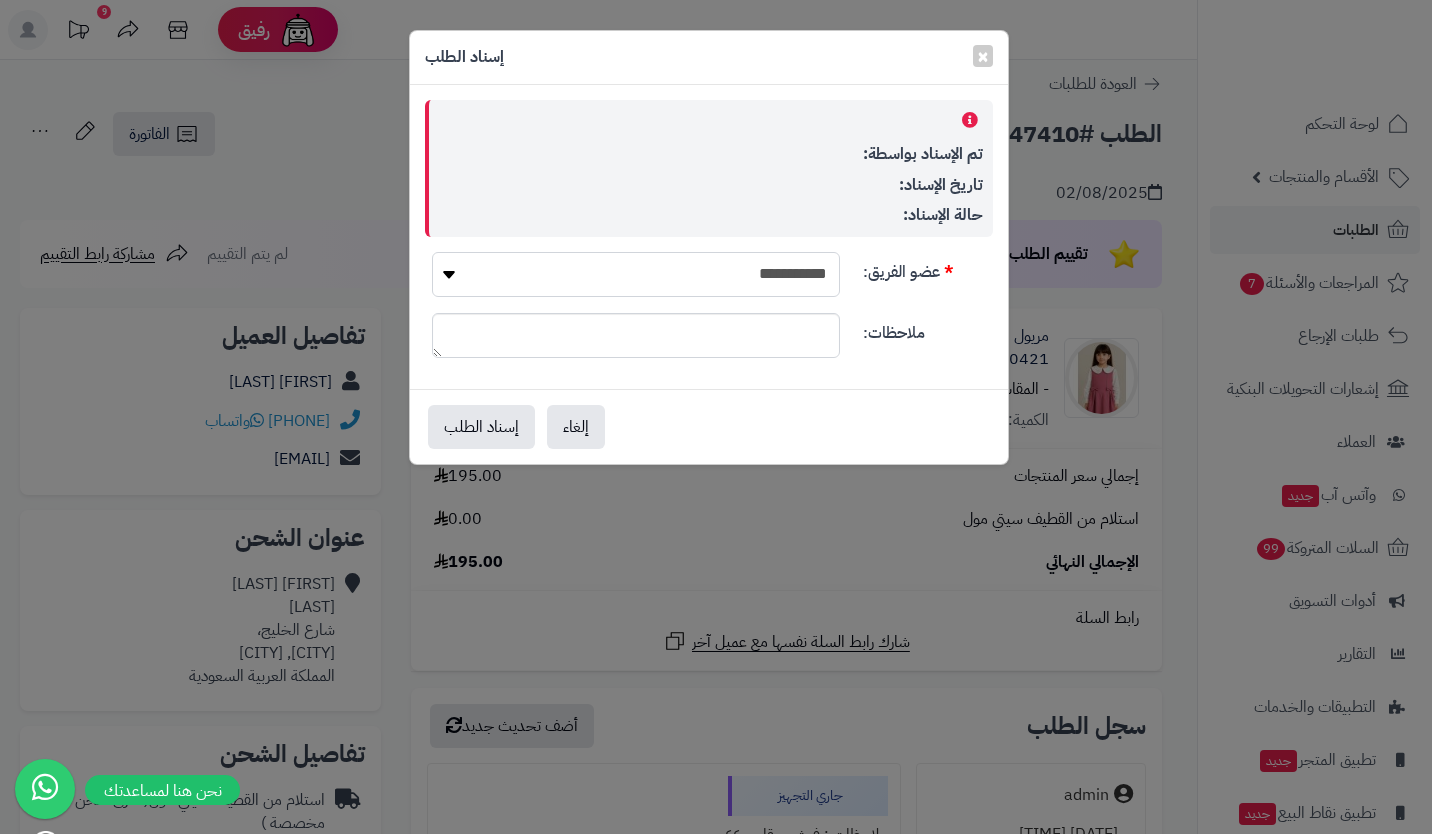 click on "**********" at bounding box center (636, 274) 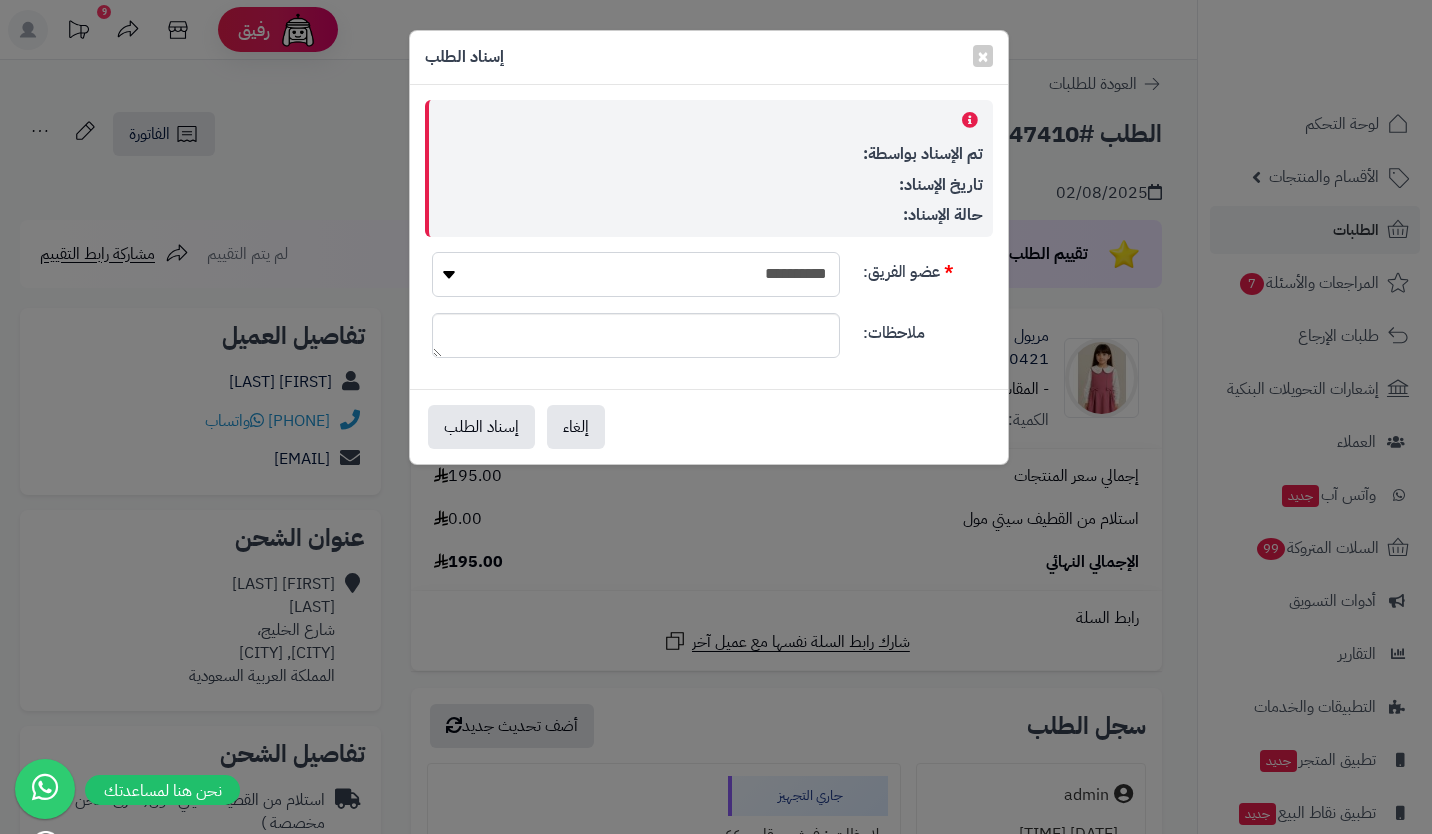 click on "**********" at bounding box center [636, 274] 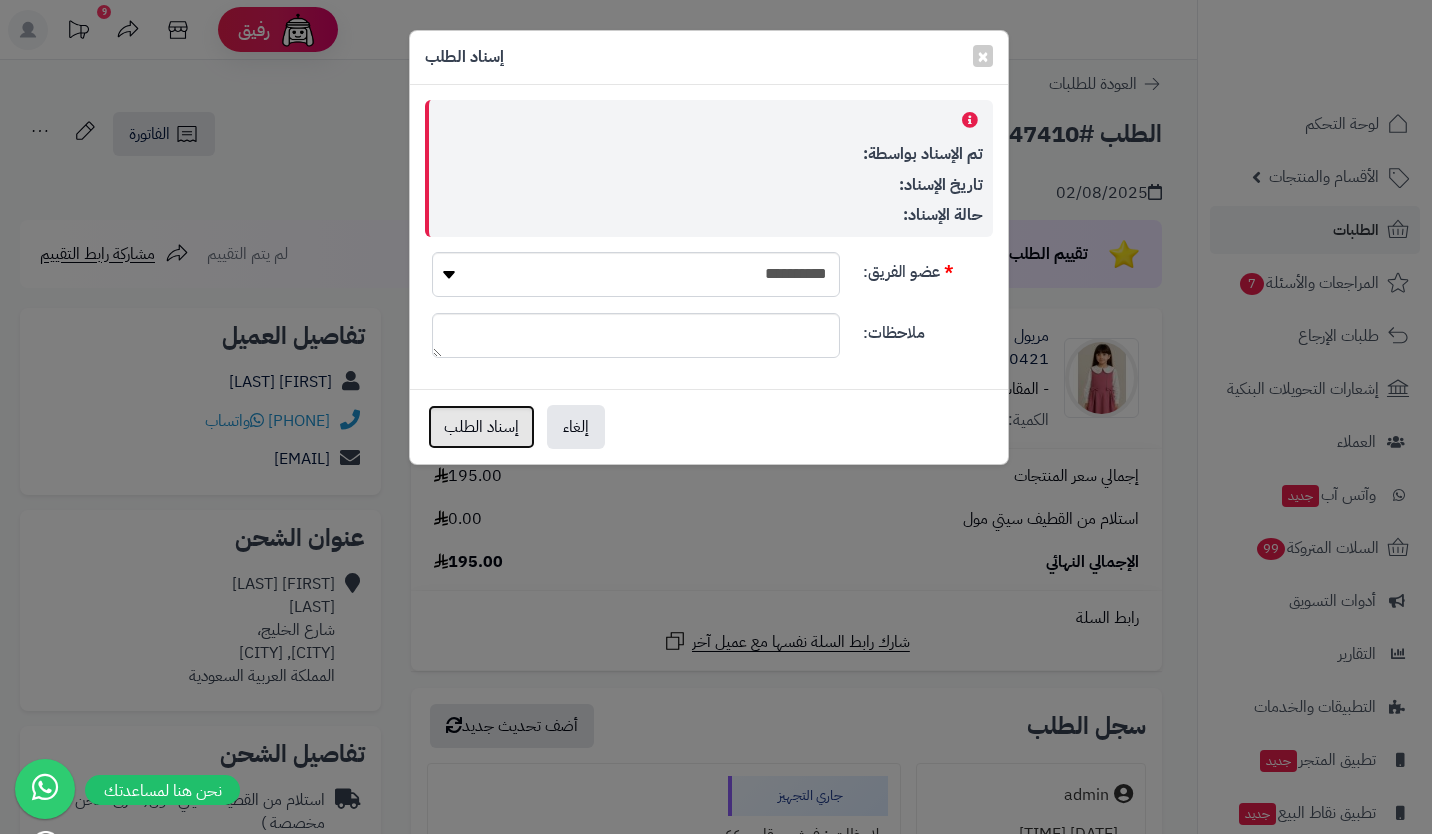 click on "إسناد الطلب" at bounding box center (481, 427) 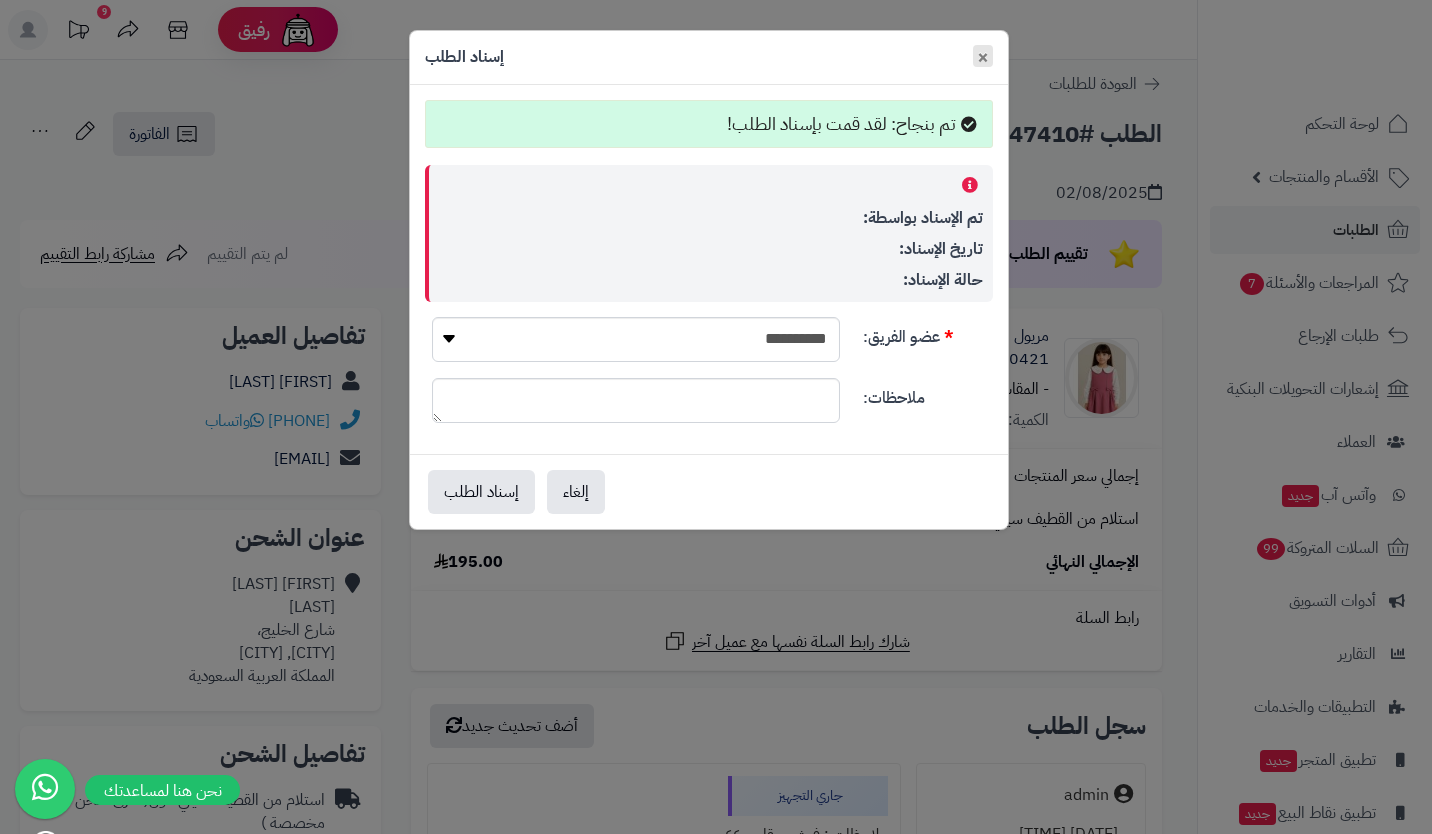 click on "×" at bounding box center (983, 56) 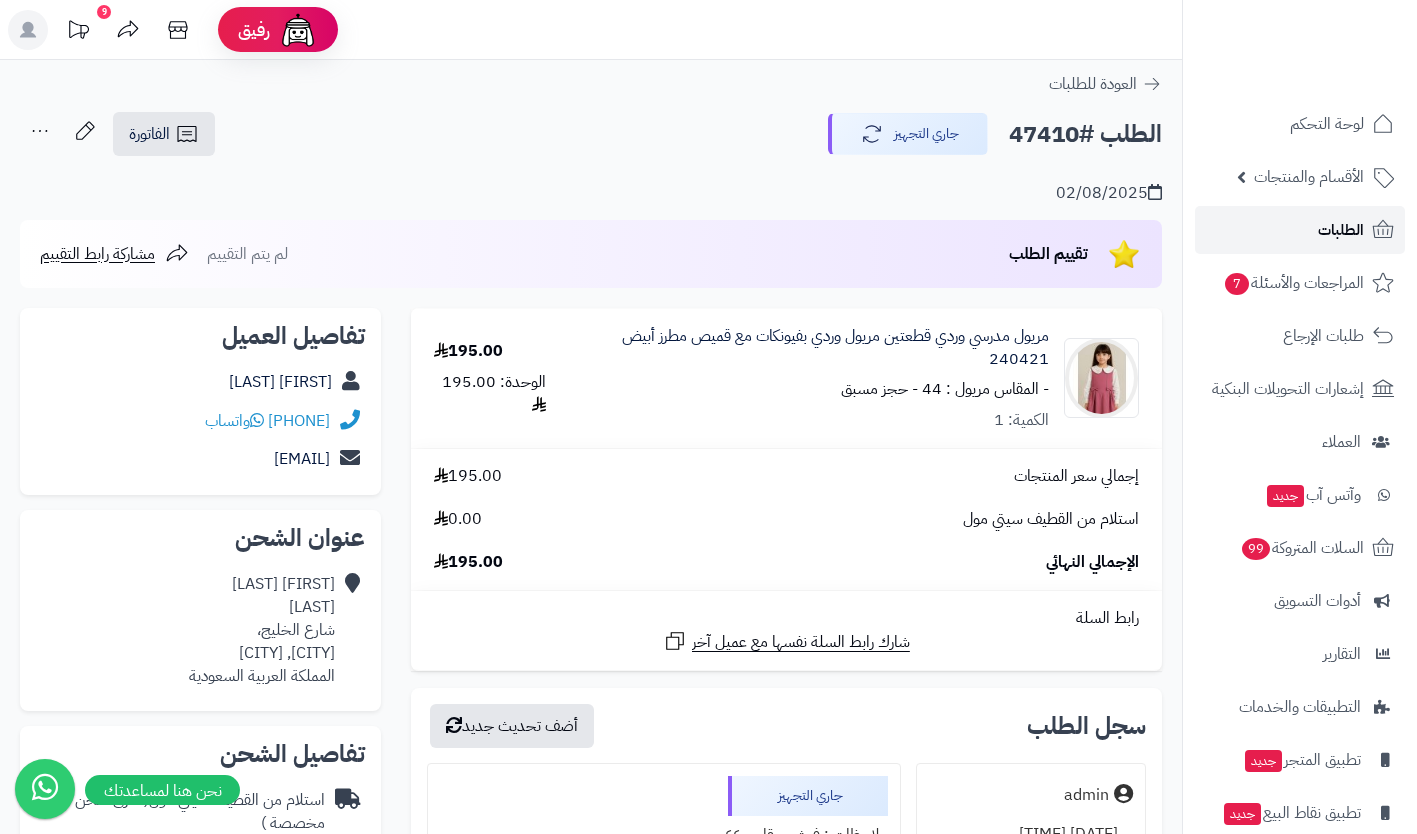 click on "الطلبات" at bounding box center [1341, 230] 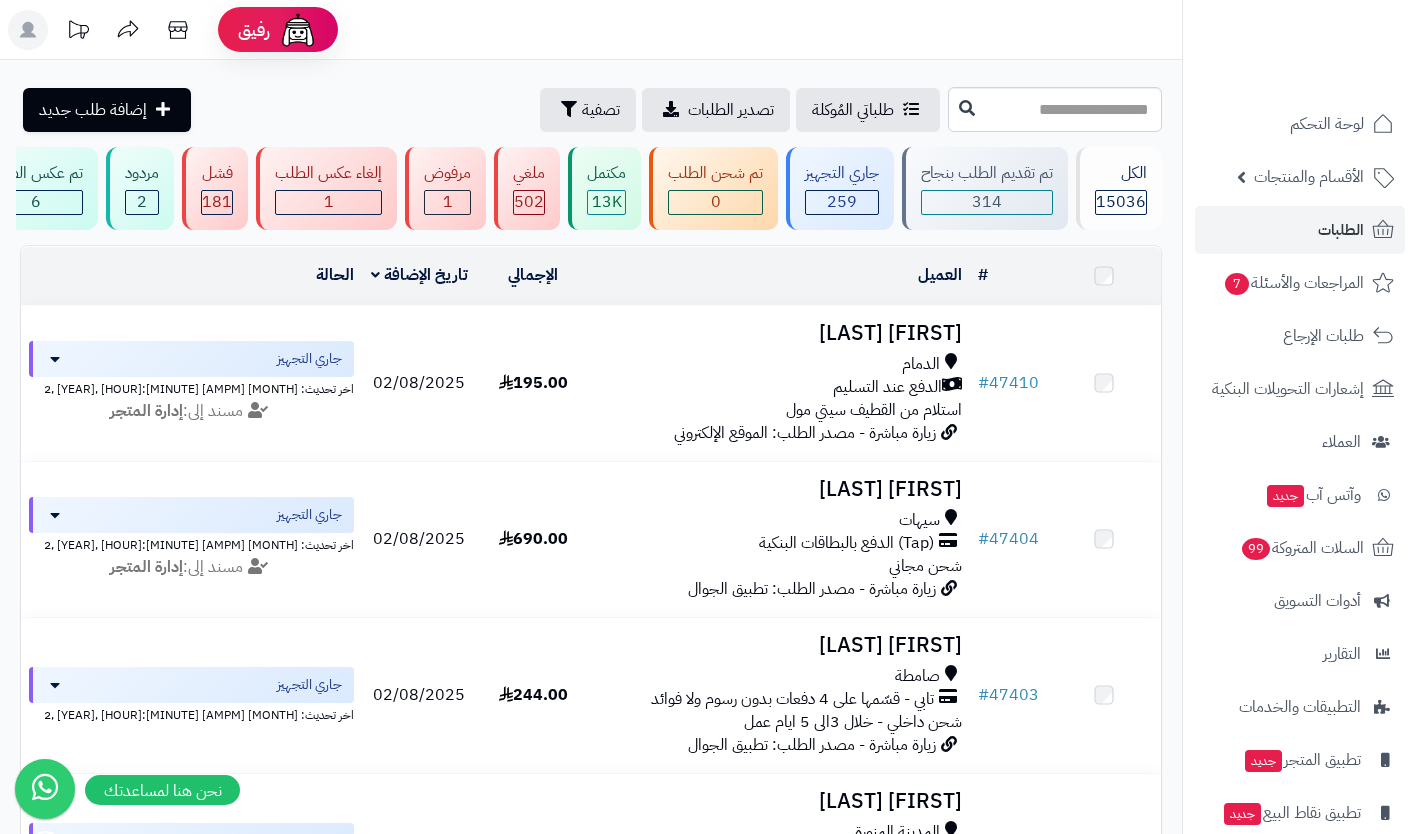 scroll, scrollTop: 0, scrollLeft: 0, axis: both 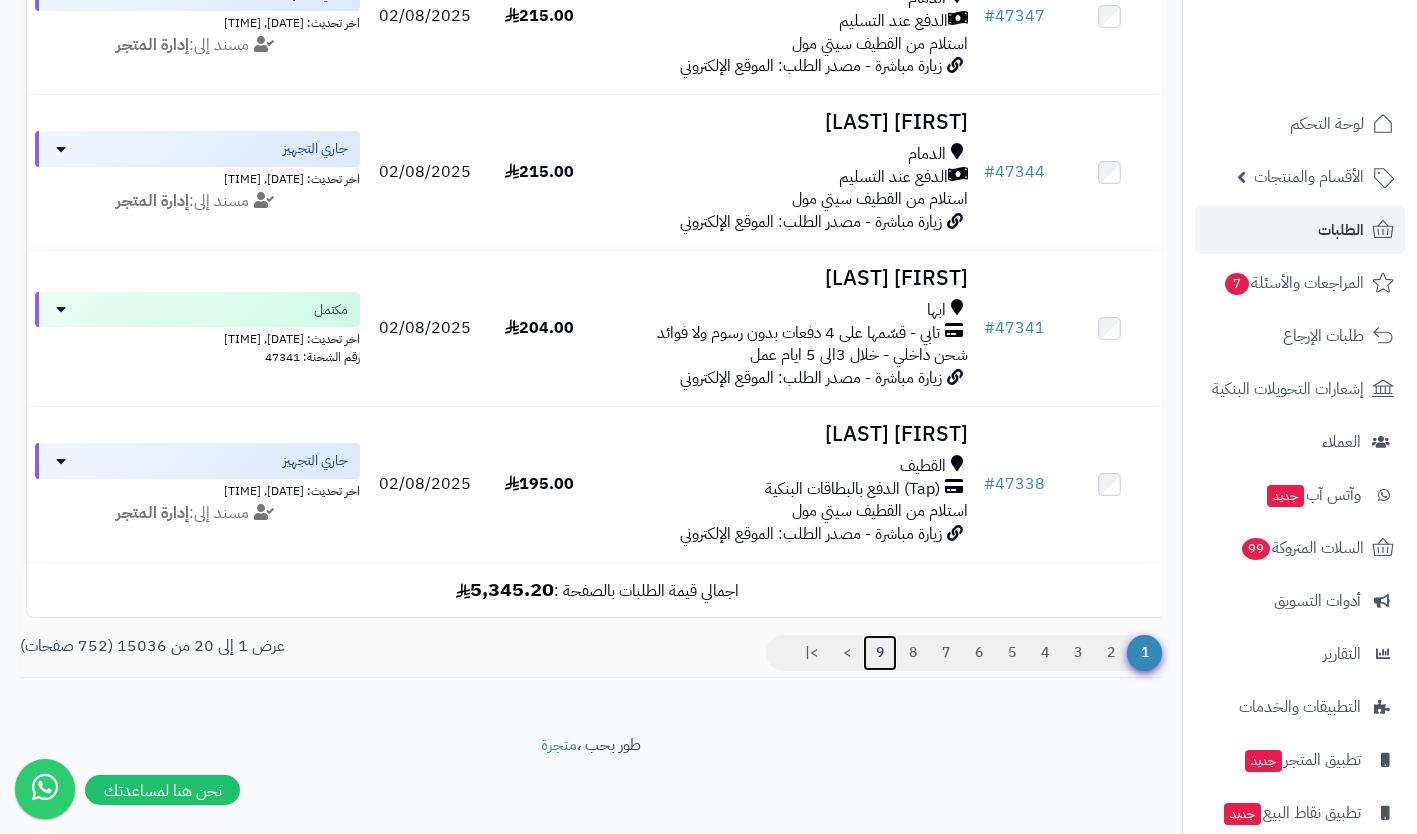 click on "9" at bounding box center [880, 653] 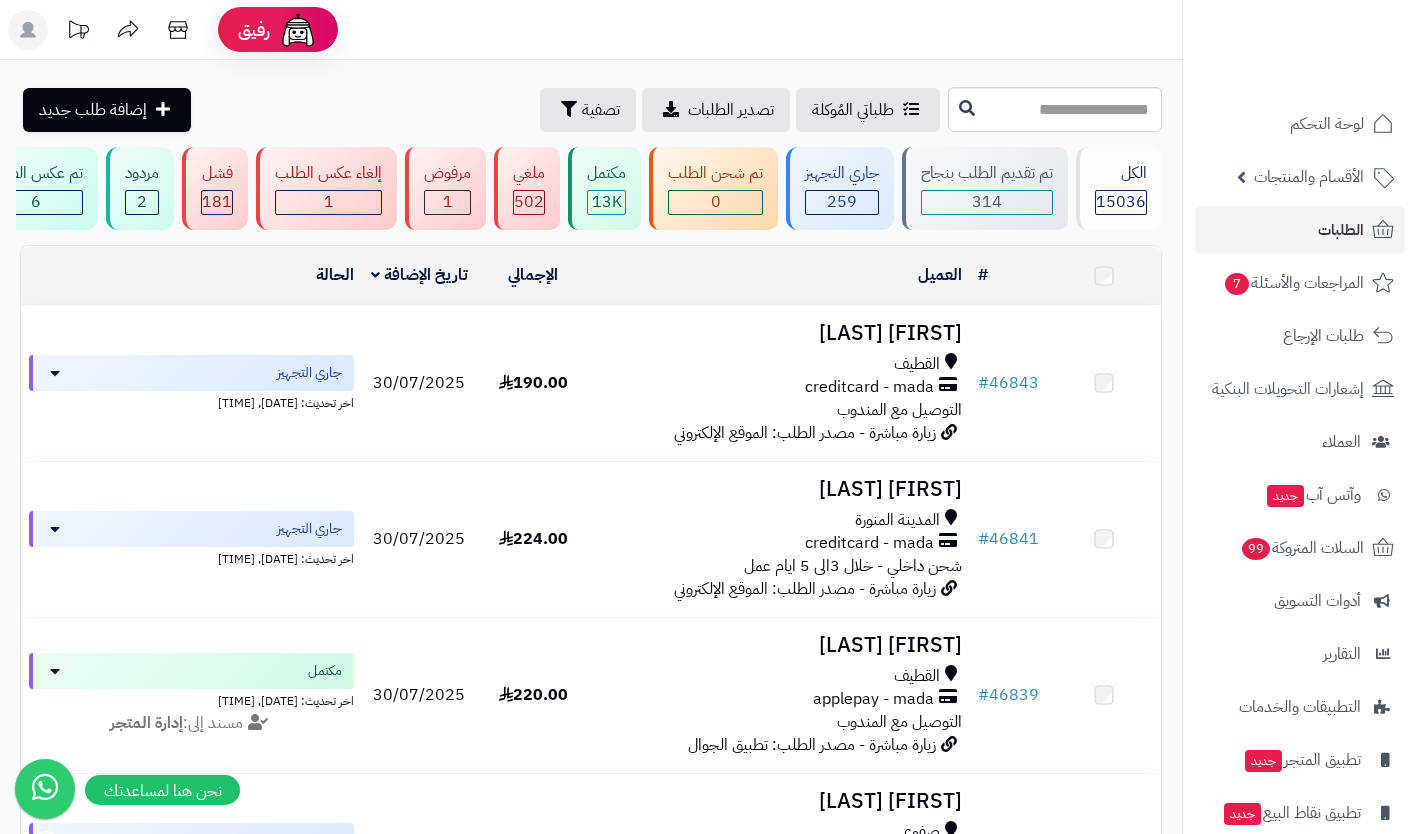 scroll, scrollTop: 0, scrollLeft: 0, axis: both 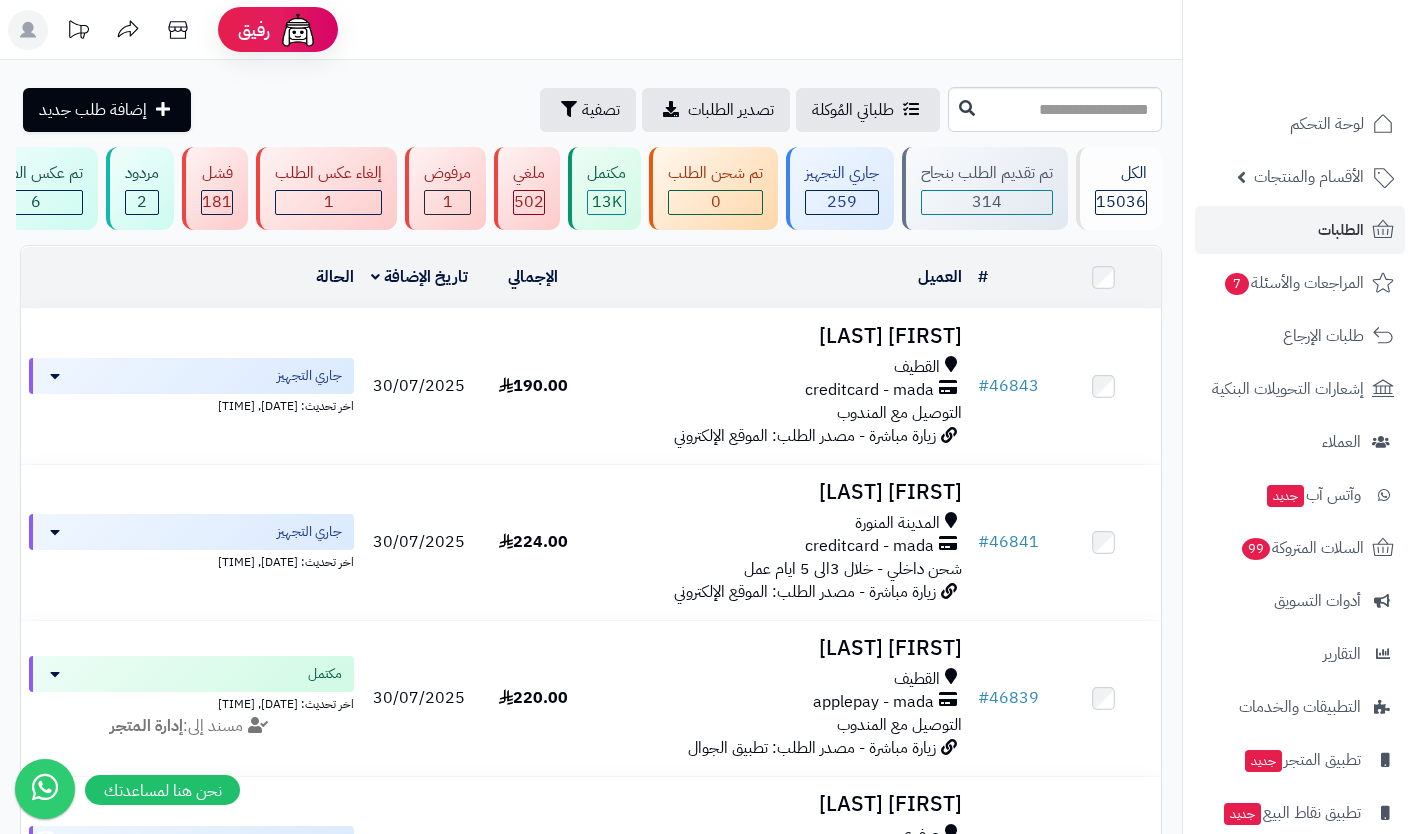 click on "creditcard - mada" at bounding box center [780, 390] 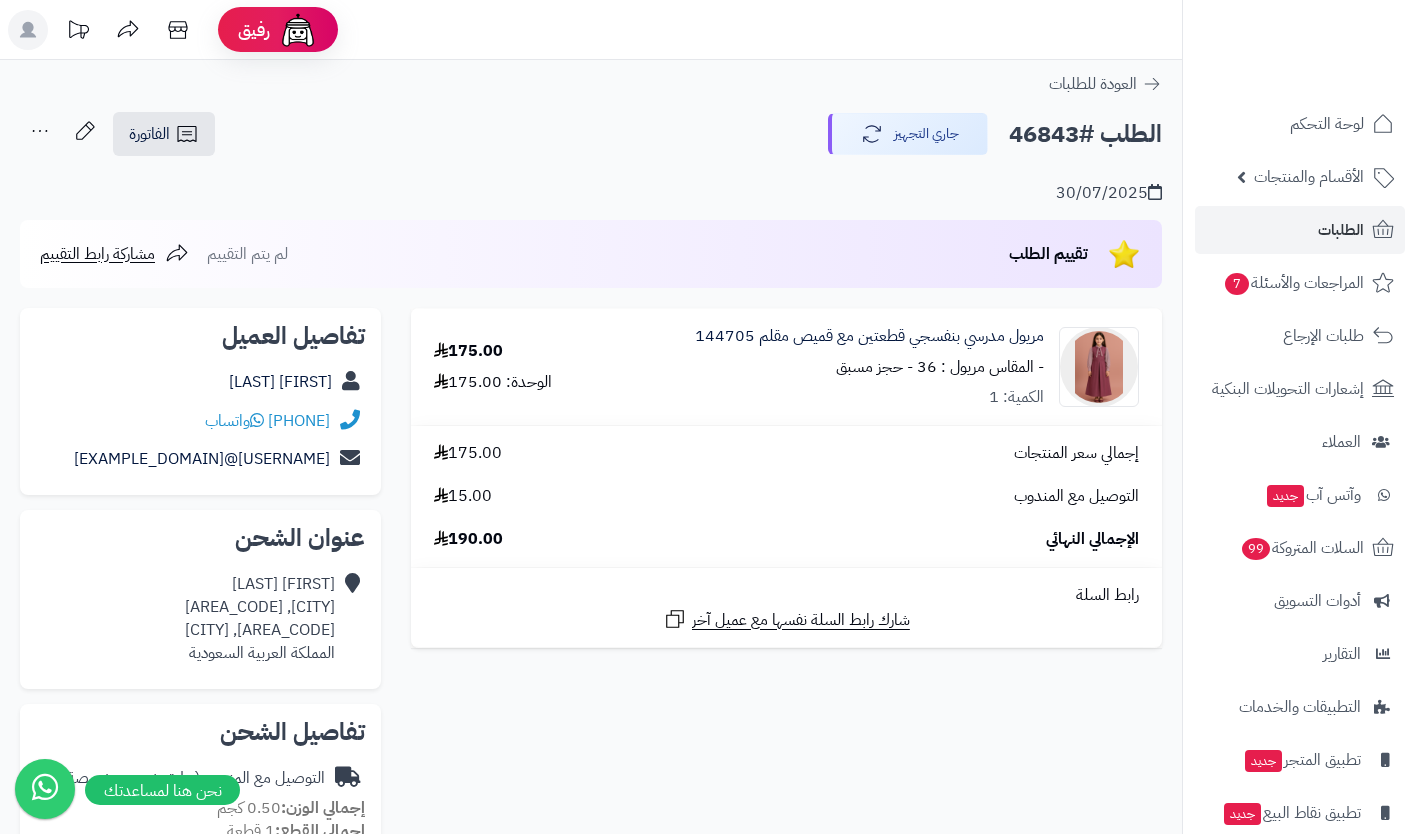 scroll, scrollTop: 0, scrollLeft: 0, axis: both 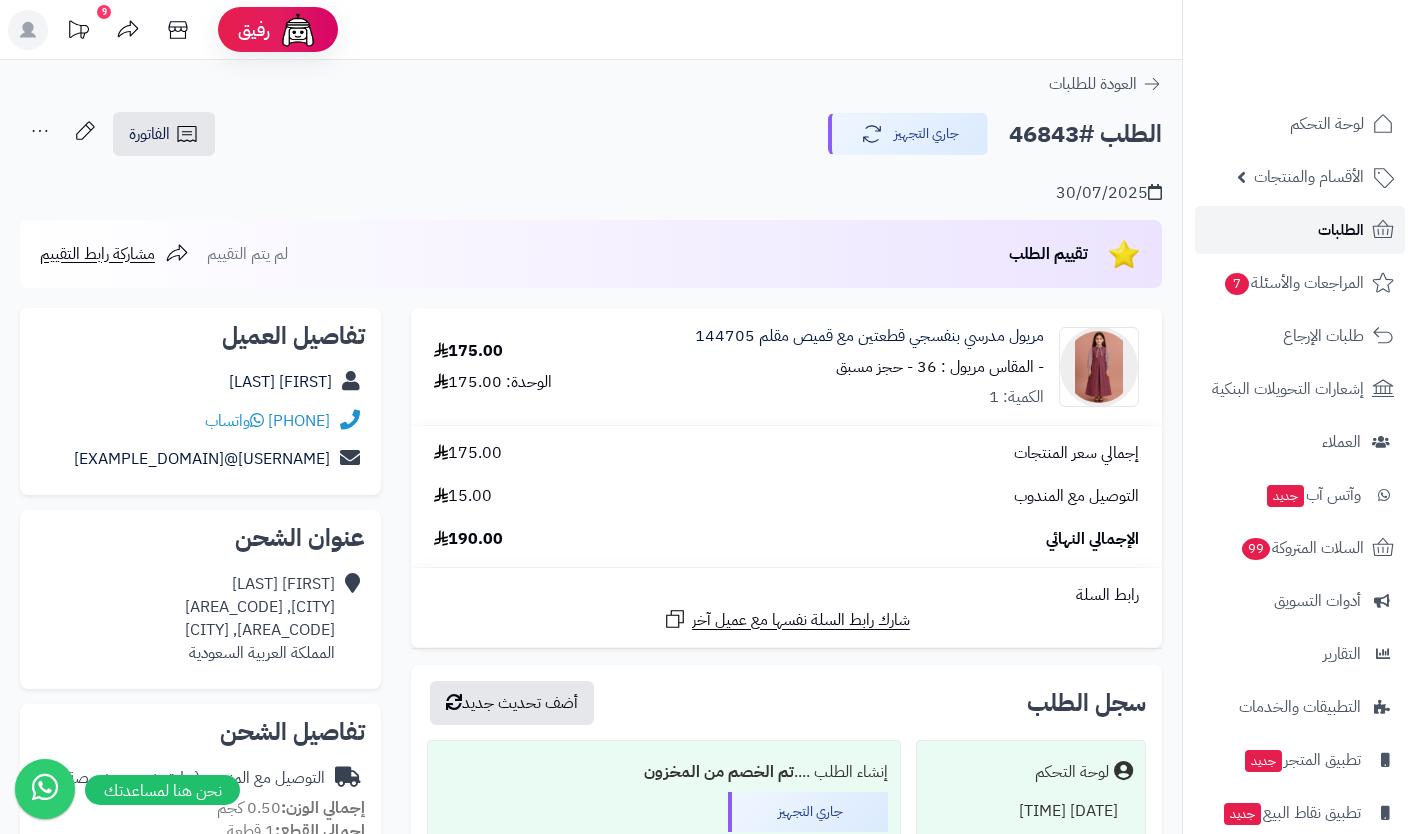 click on "الطلبات" at bounding box center [1341, 230] 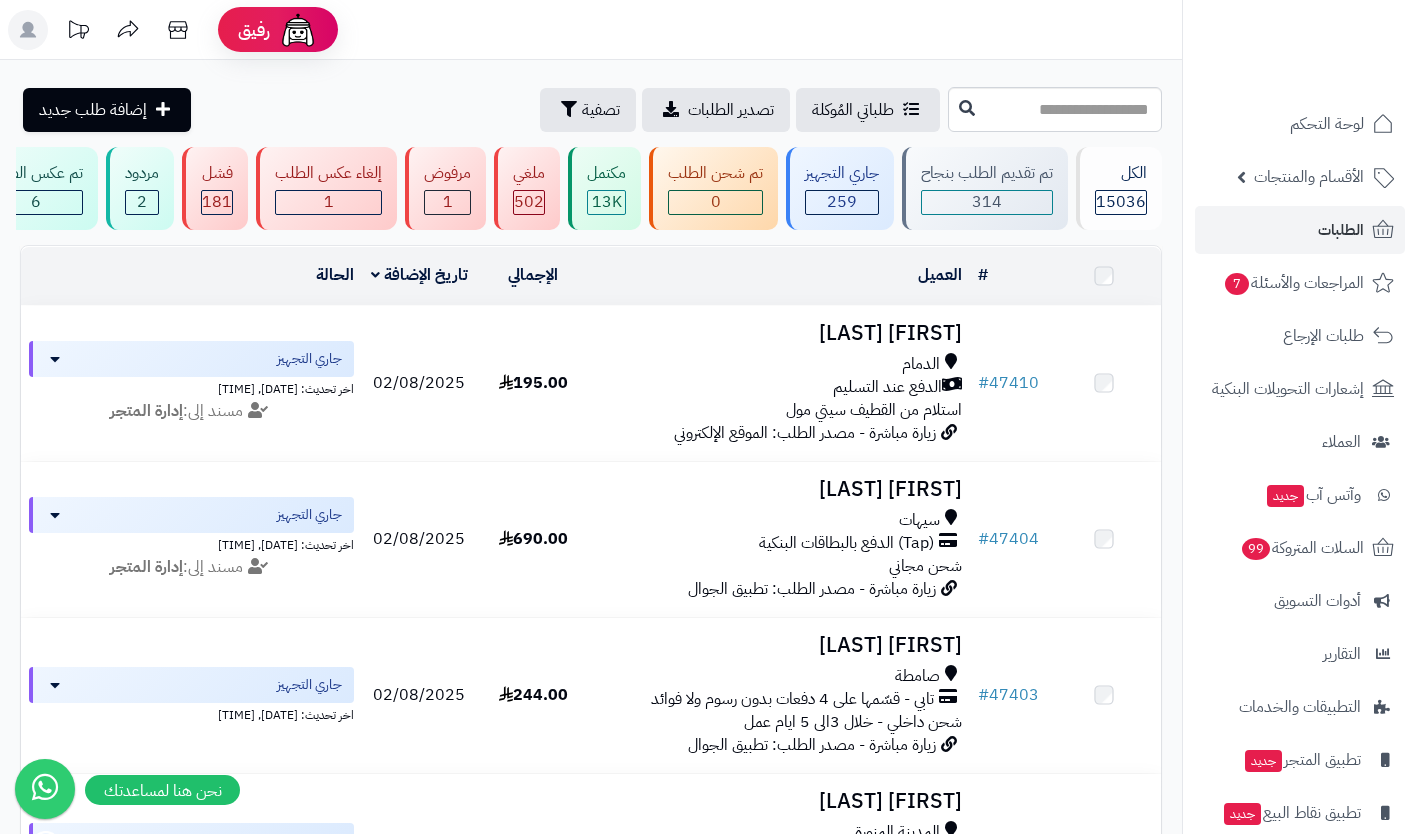 scroll, scrollTop: 0, scrollLeft: 0, axis: both 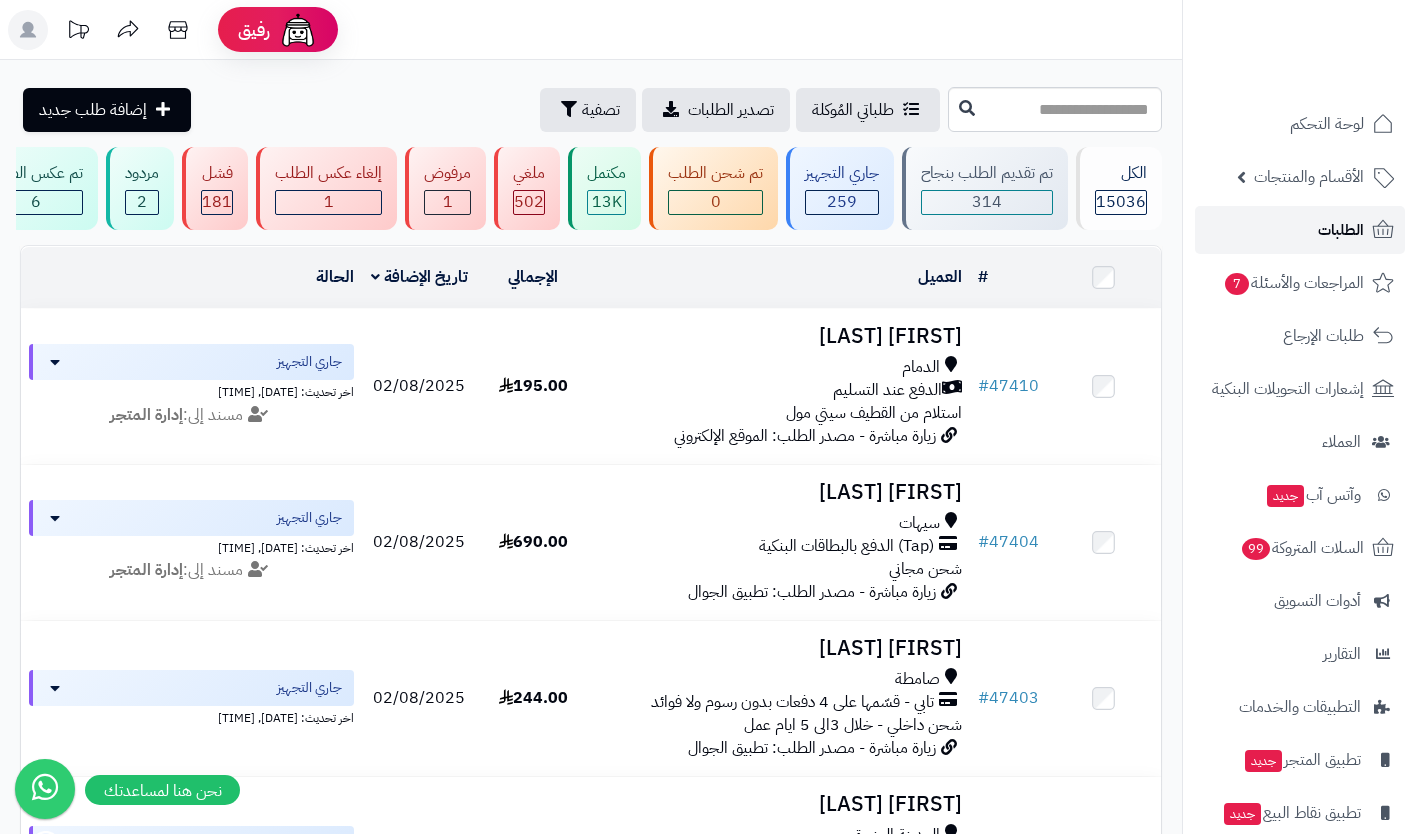 click on "الطلبات" at bounding box center (1341, 230) 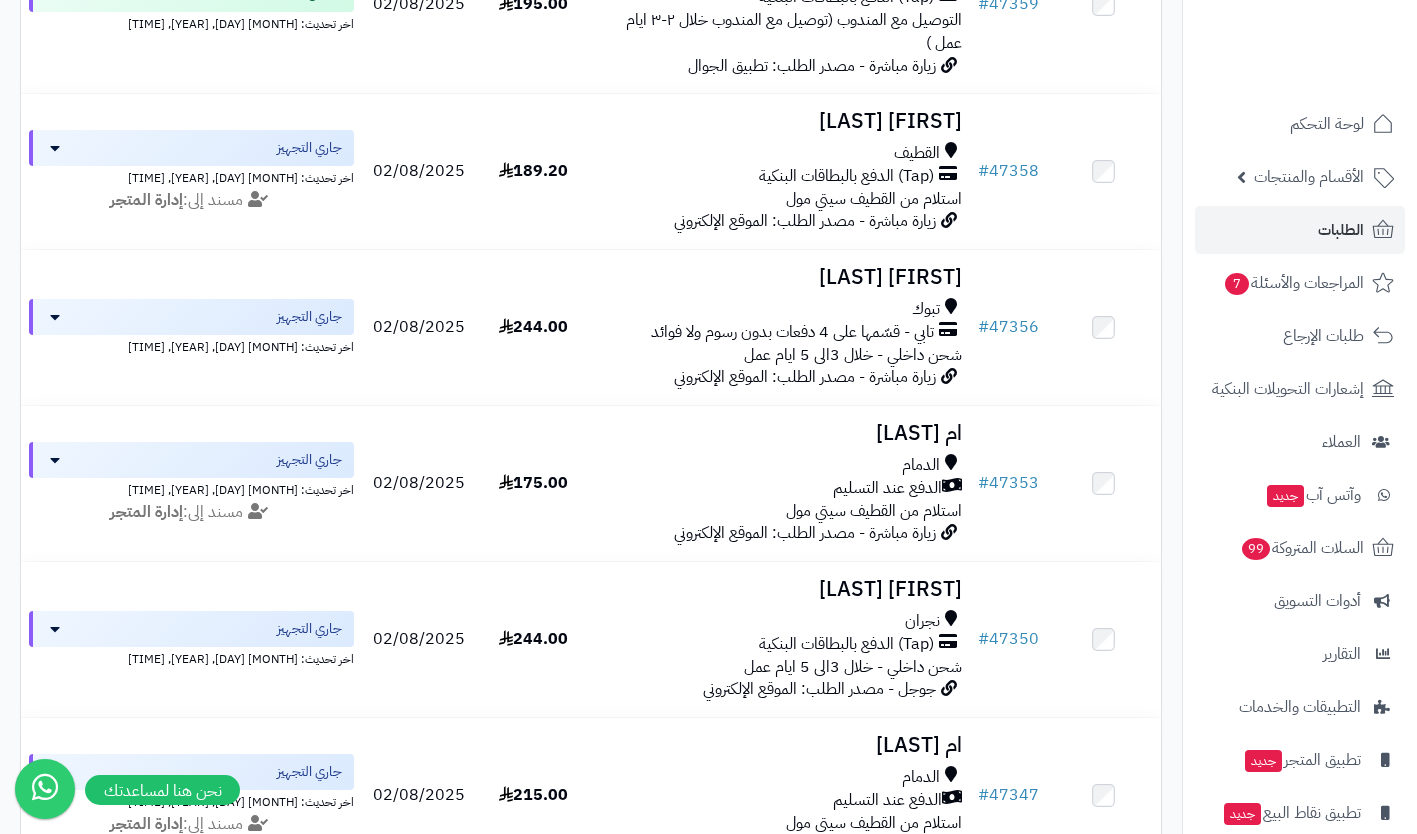 scroll, scrollTop: 2927, scrollLeft: 0, axis: vertical 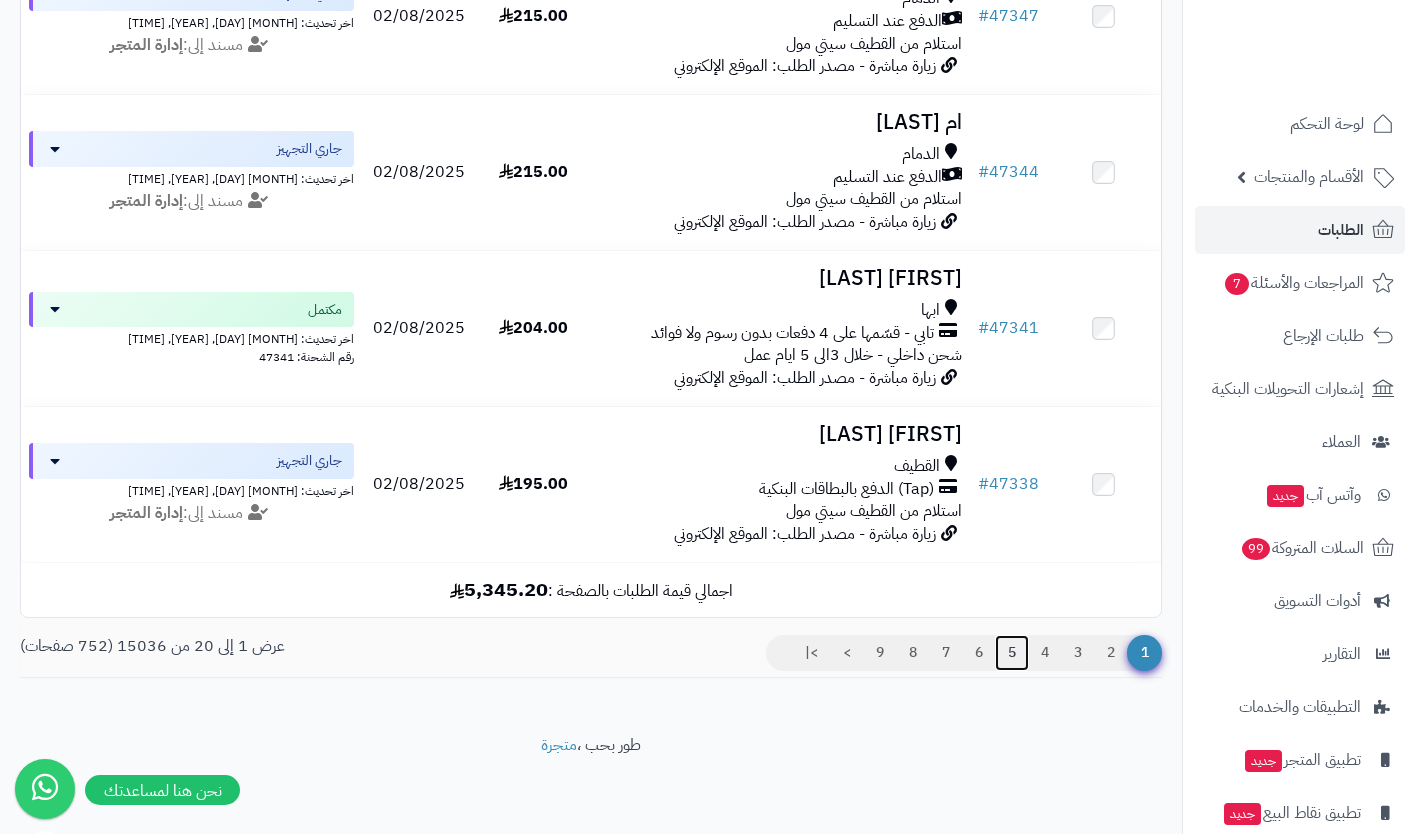 click on "5" at bounding box center (1012, 653) 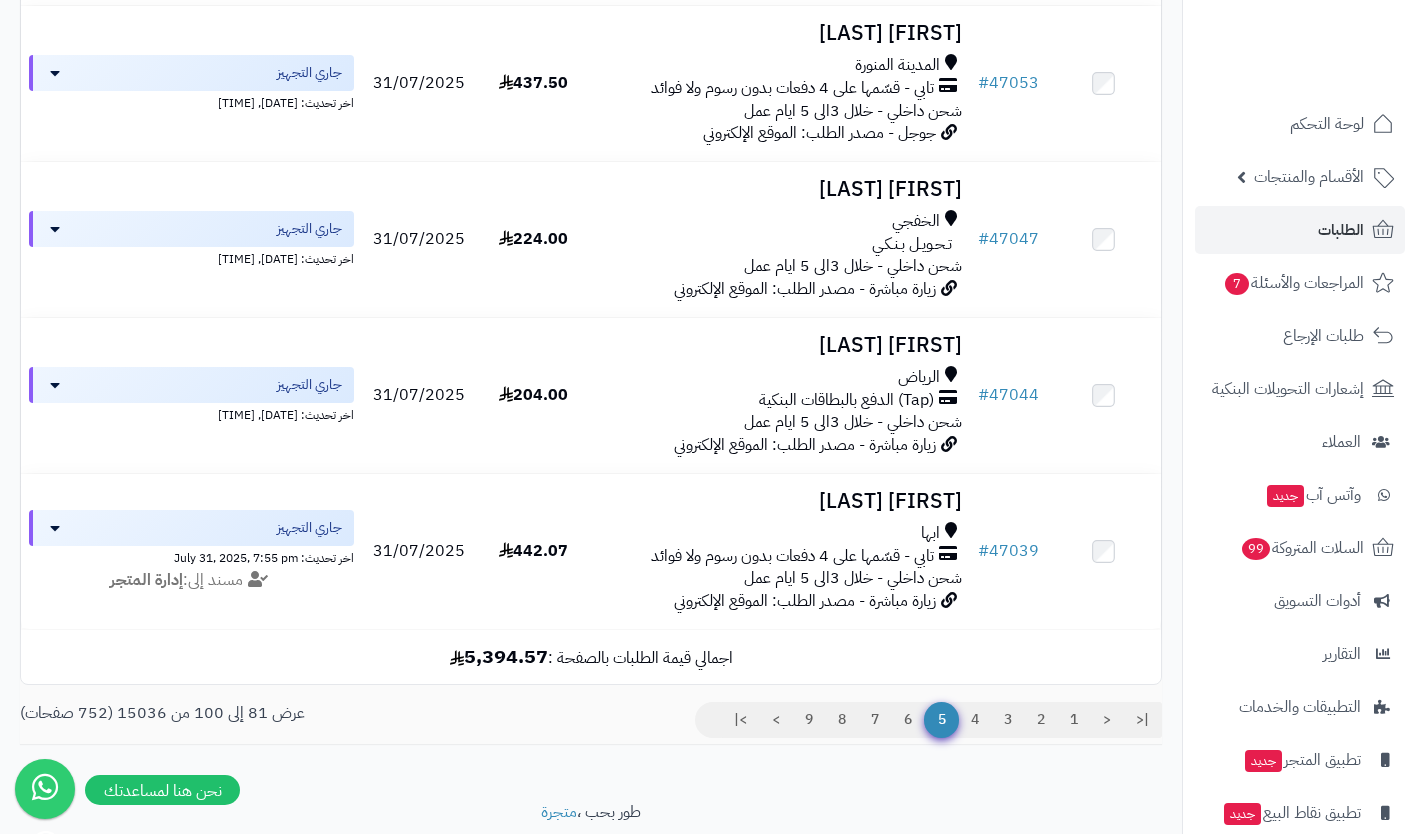 scroll, scrollTop: 2927, scrollLeft: 0, axis: vertical 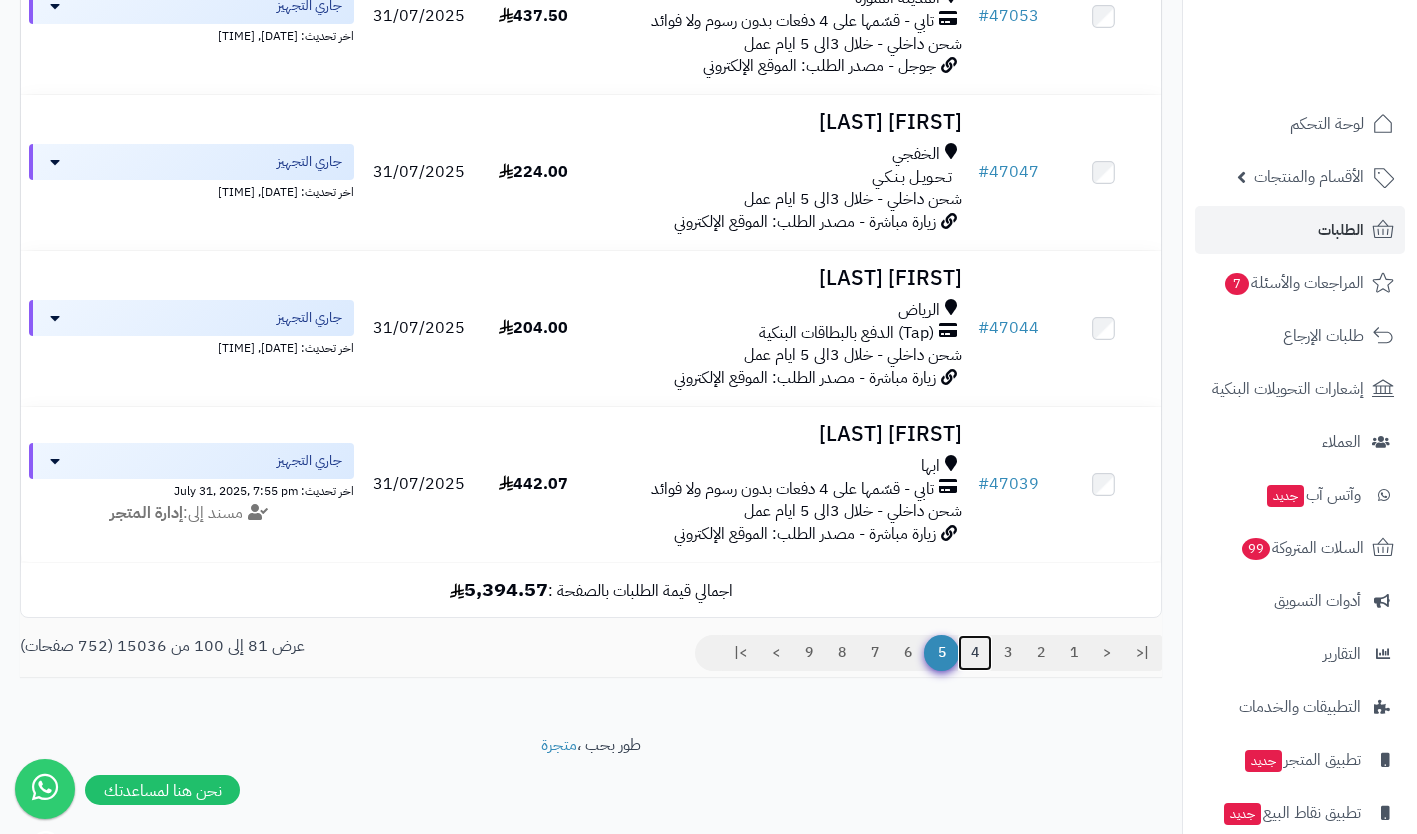 click on "4" at bounding box center [975, 653] 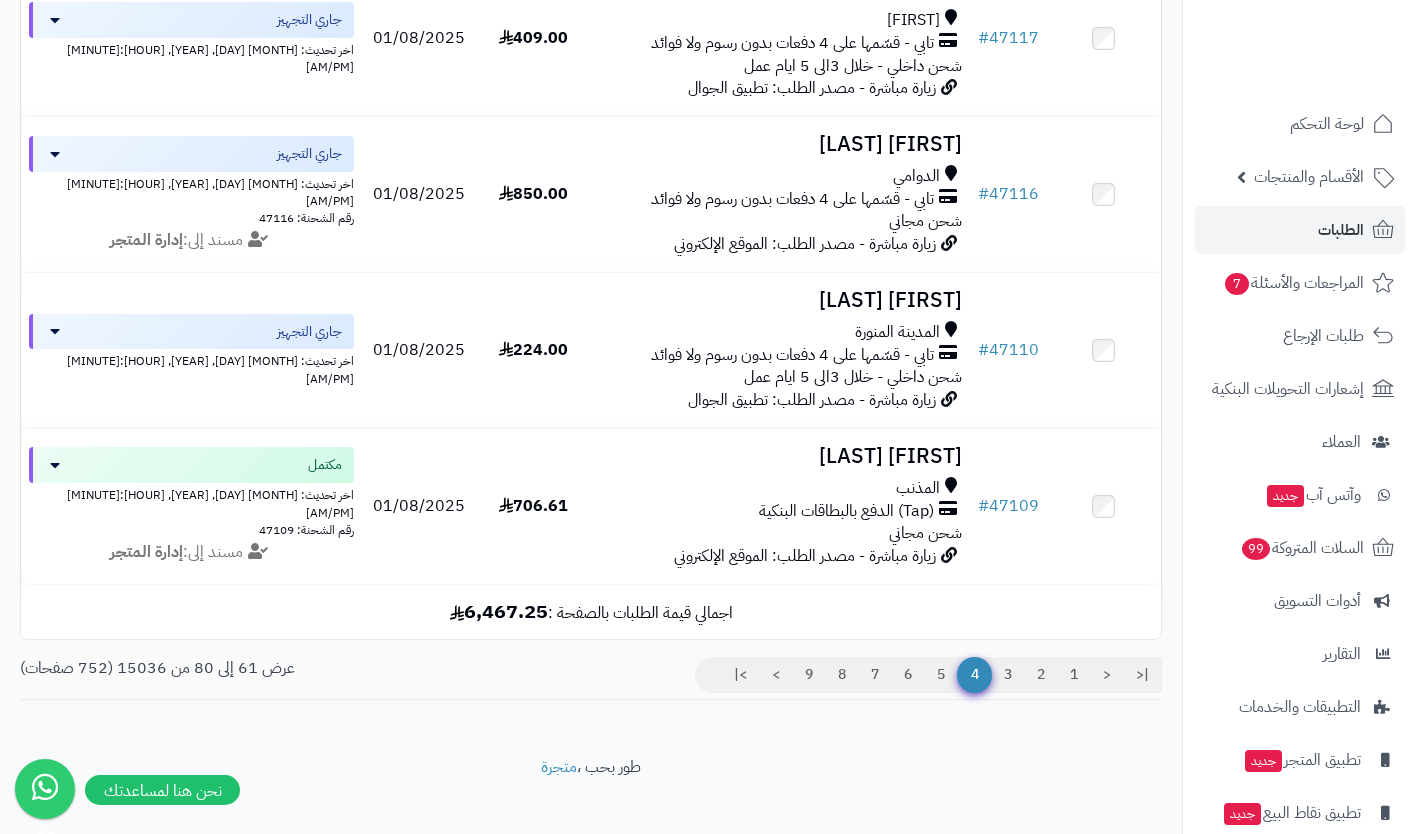 scroll, scrollTop: 2863, scrollLeft: 0, axis: vertical 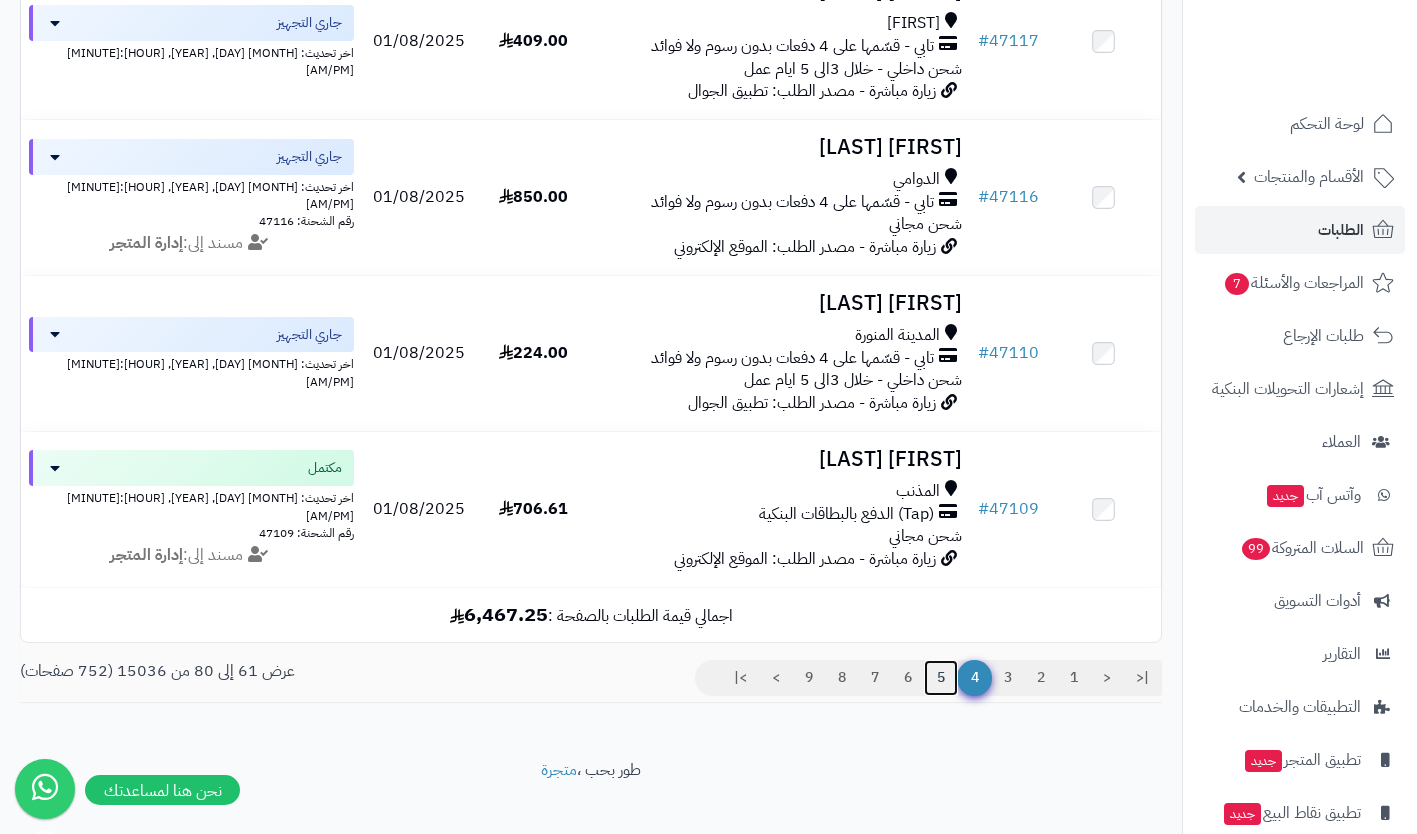 click on "5" at bounding box center (941, 678) 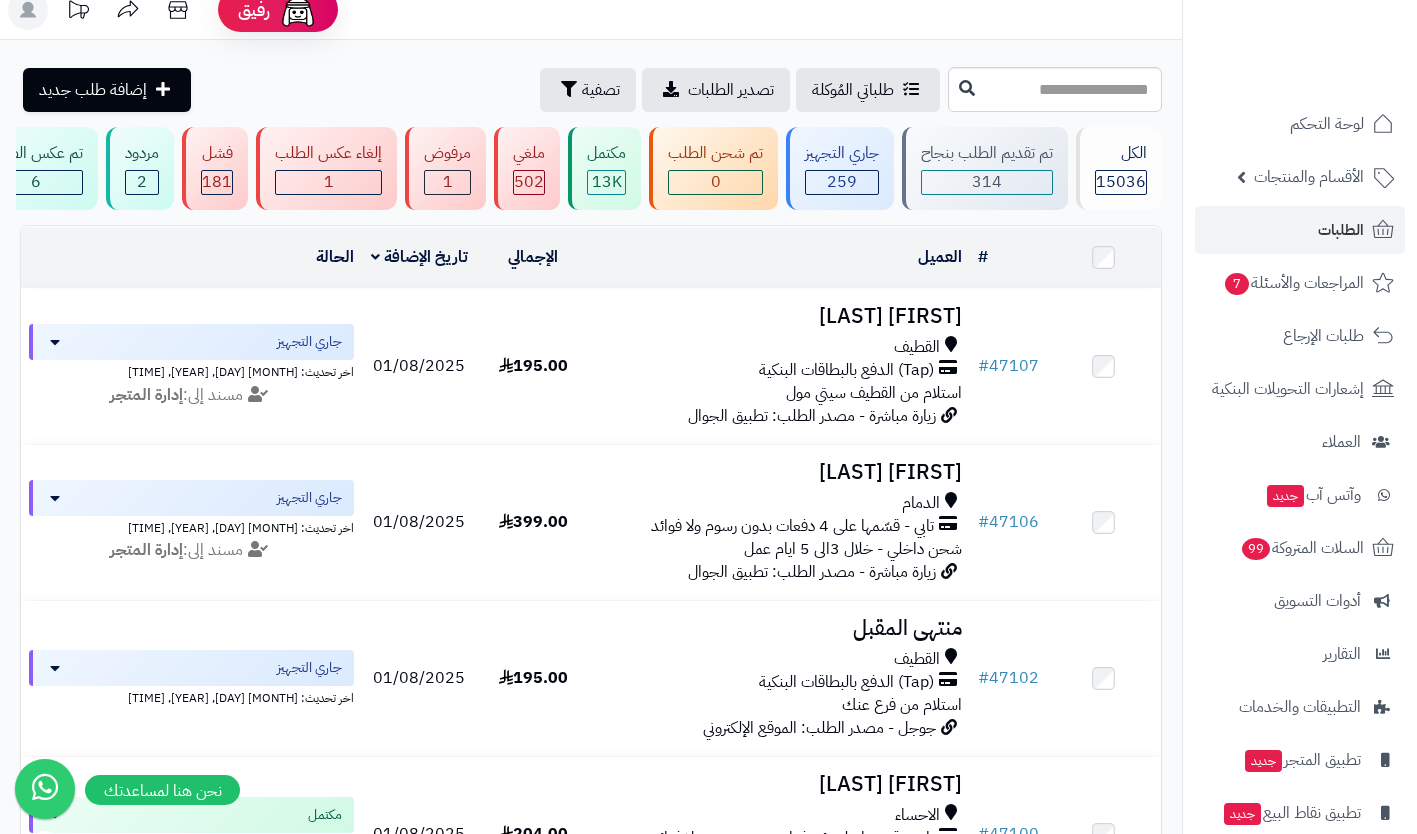 scroll, scrollTop: 0, scrollLeft: 0, axis: both 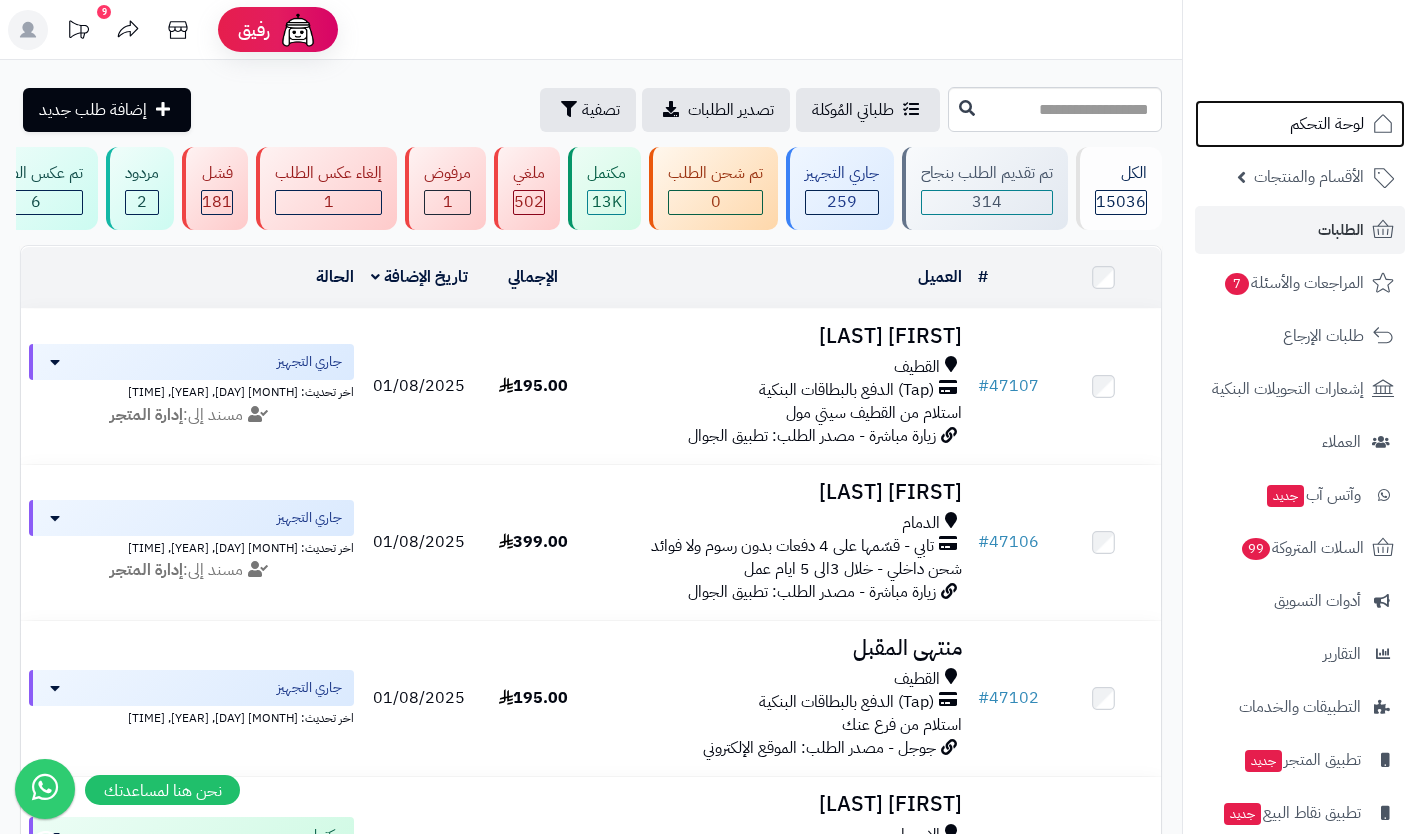 click on "لوحة التحكم" at bounding box center [1327, 124] 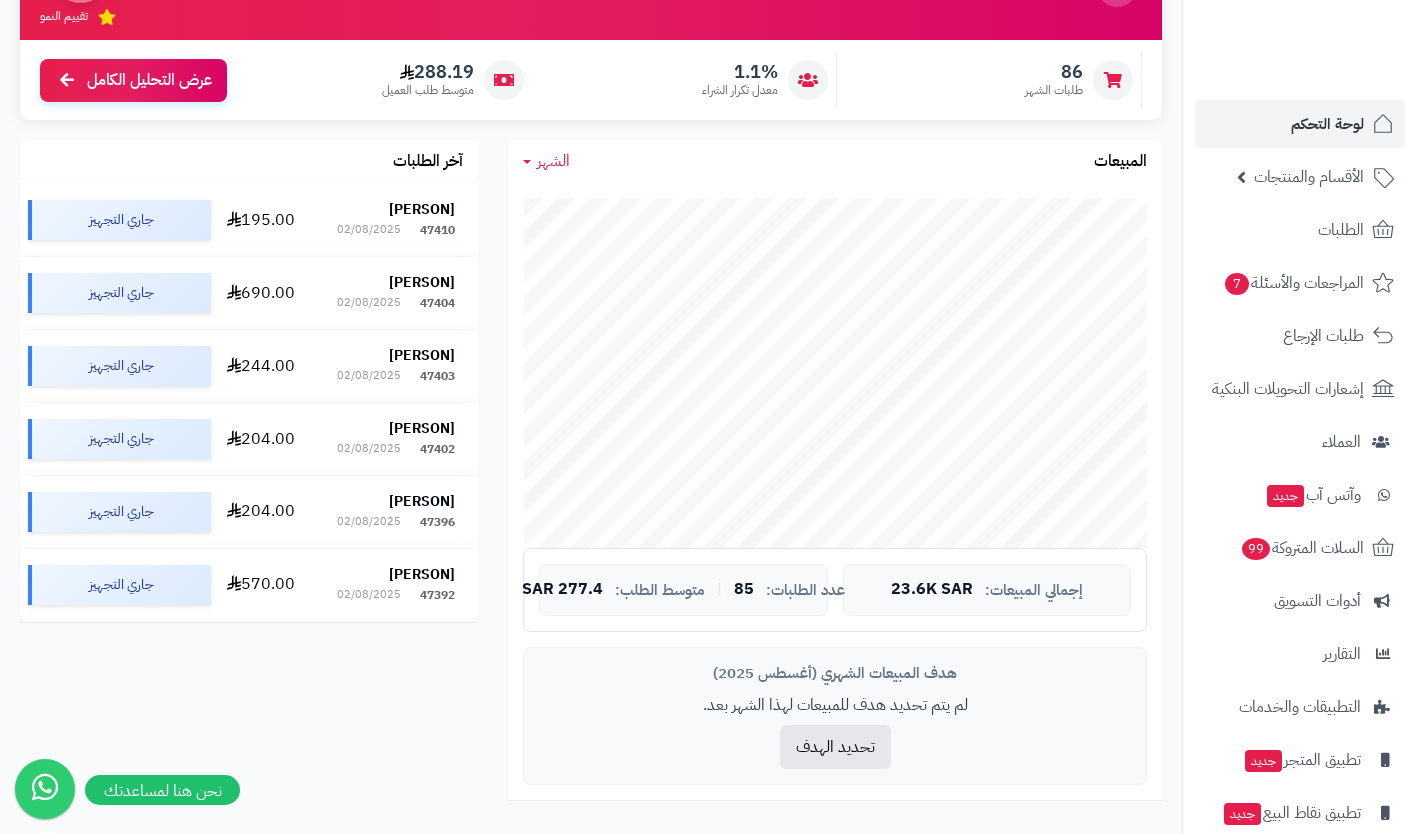 scroll, scrollTop: 221, scrollLeft: 0, axis: vertical 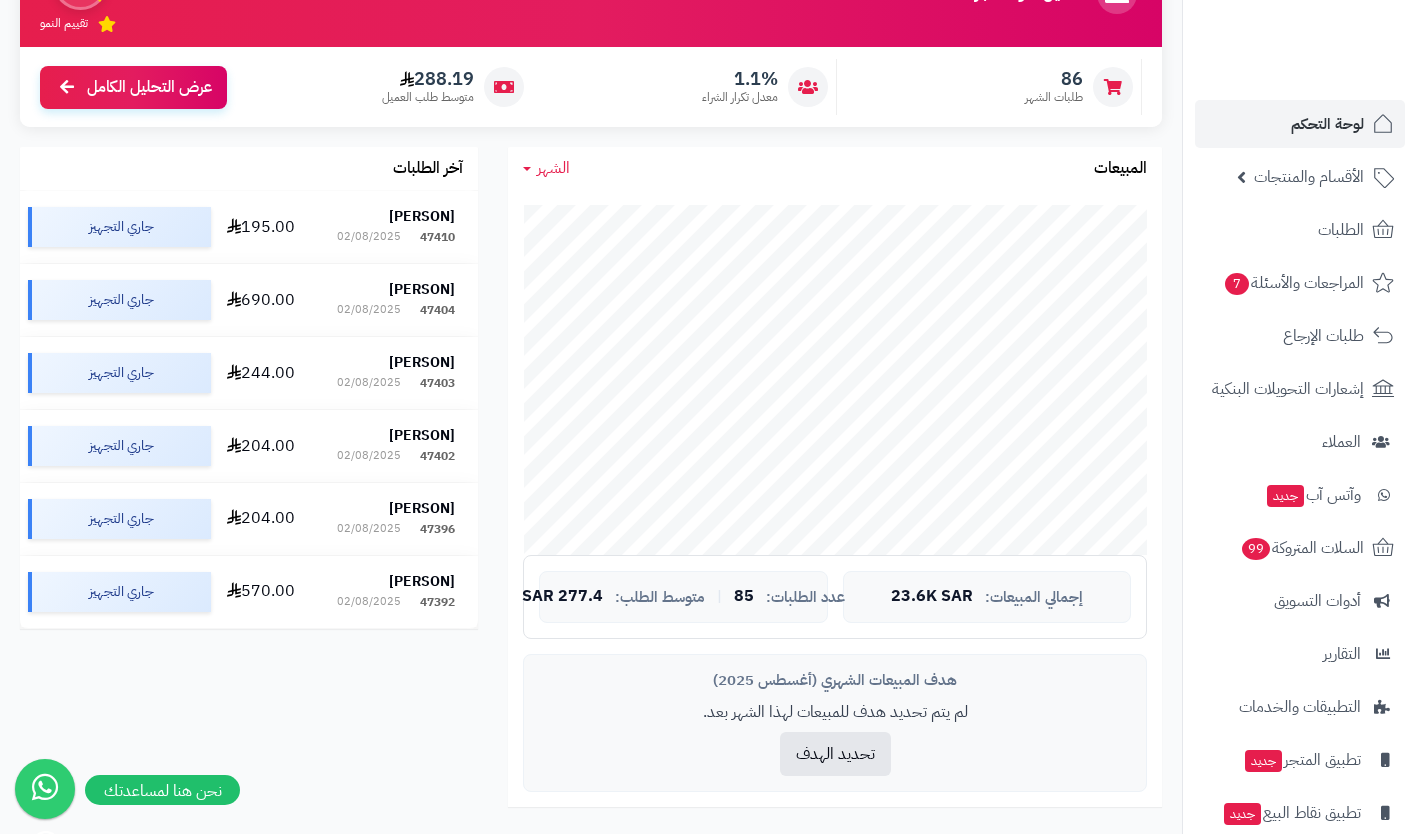 click on "الطلبات" at bounding box center [1341, 230] 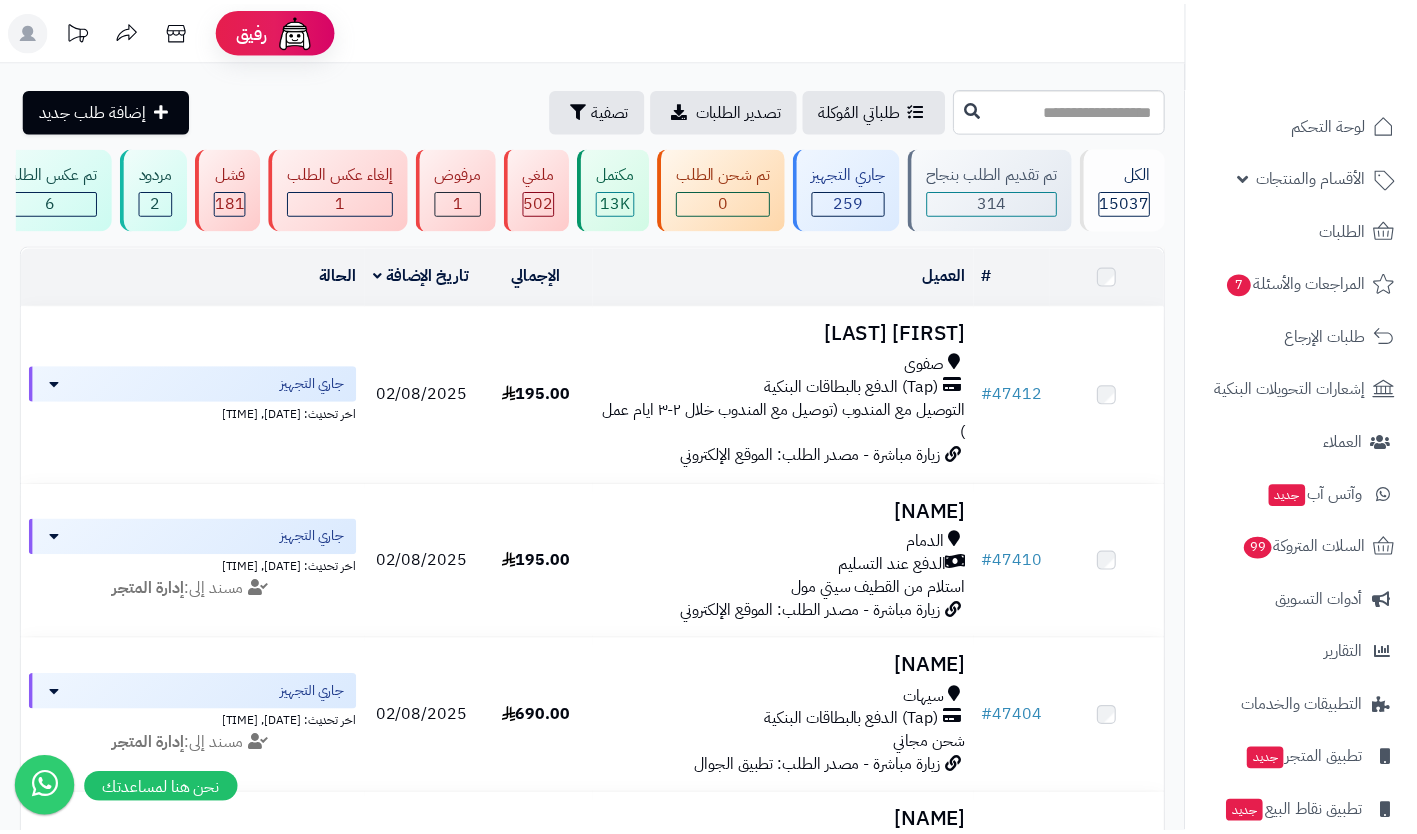scroll, scrollTop: 0, scrollLeft: 0, axis: both 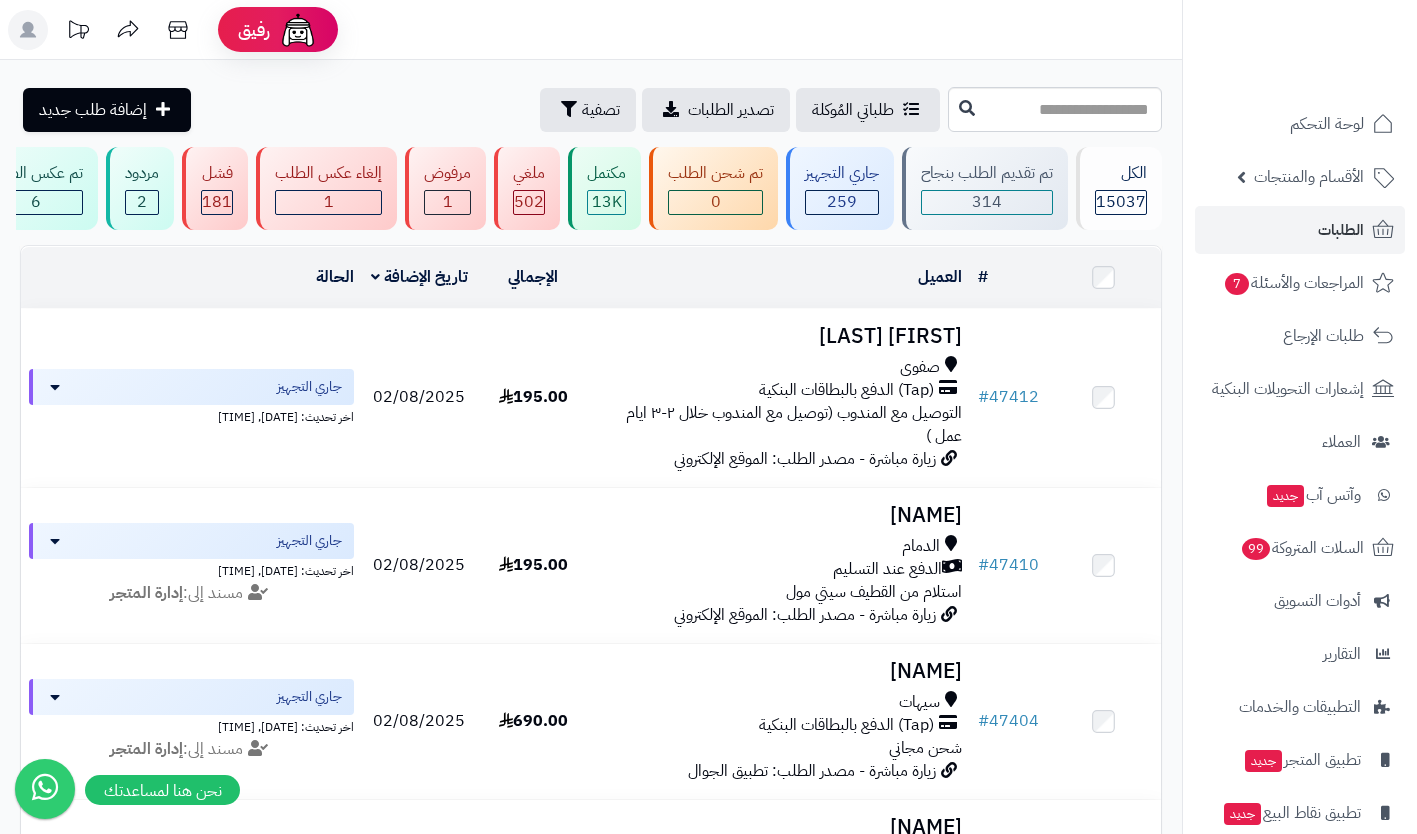 click on "(Tap) الدفع بالبطاقات البنكية" at bounding box center (846, 390) 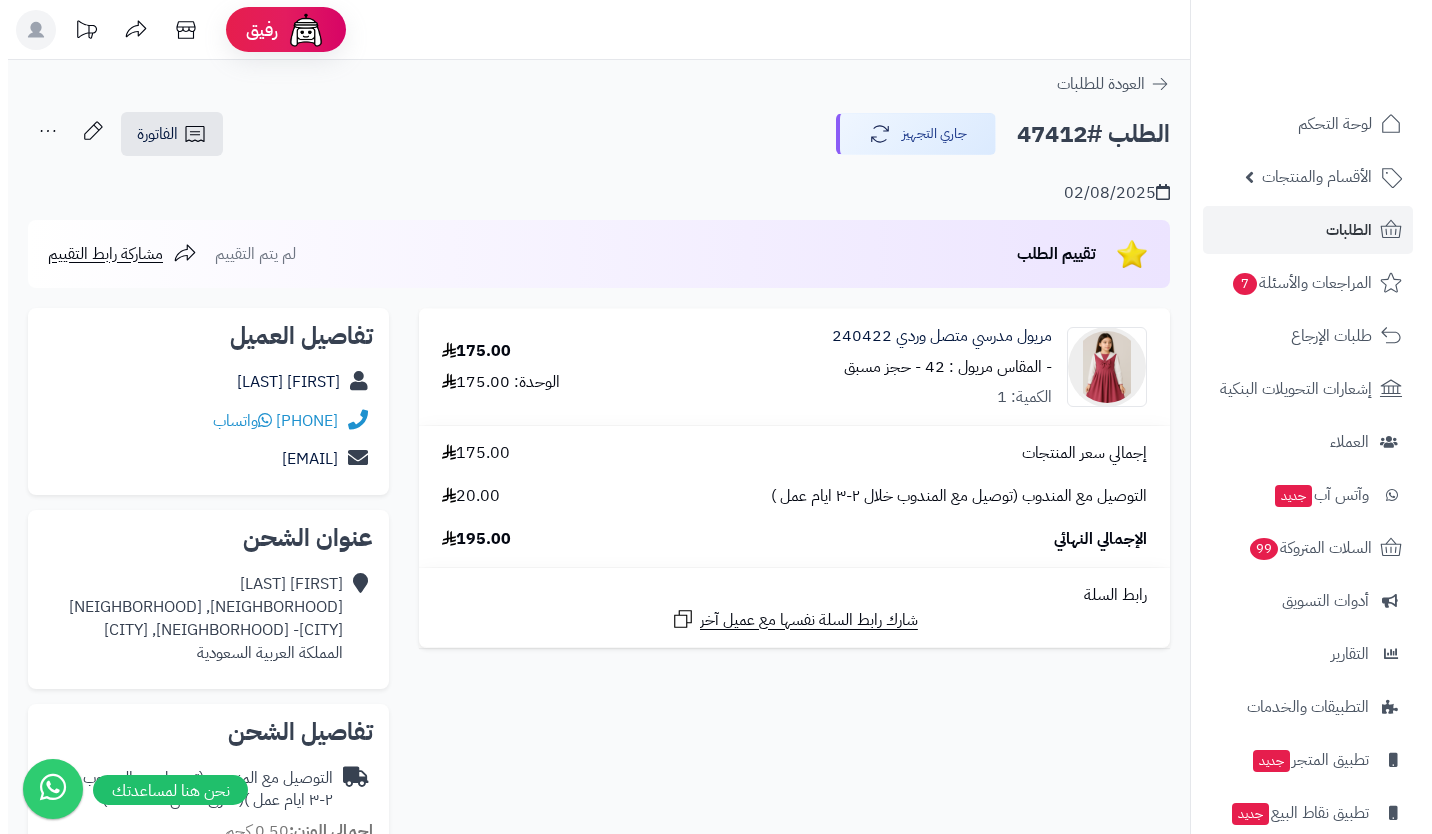scroll, scrollTop: 0, scrollLeft: 0, axis: both 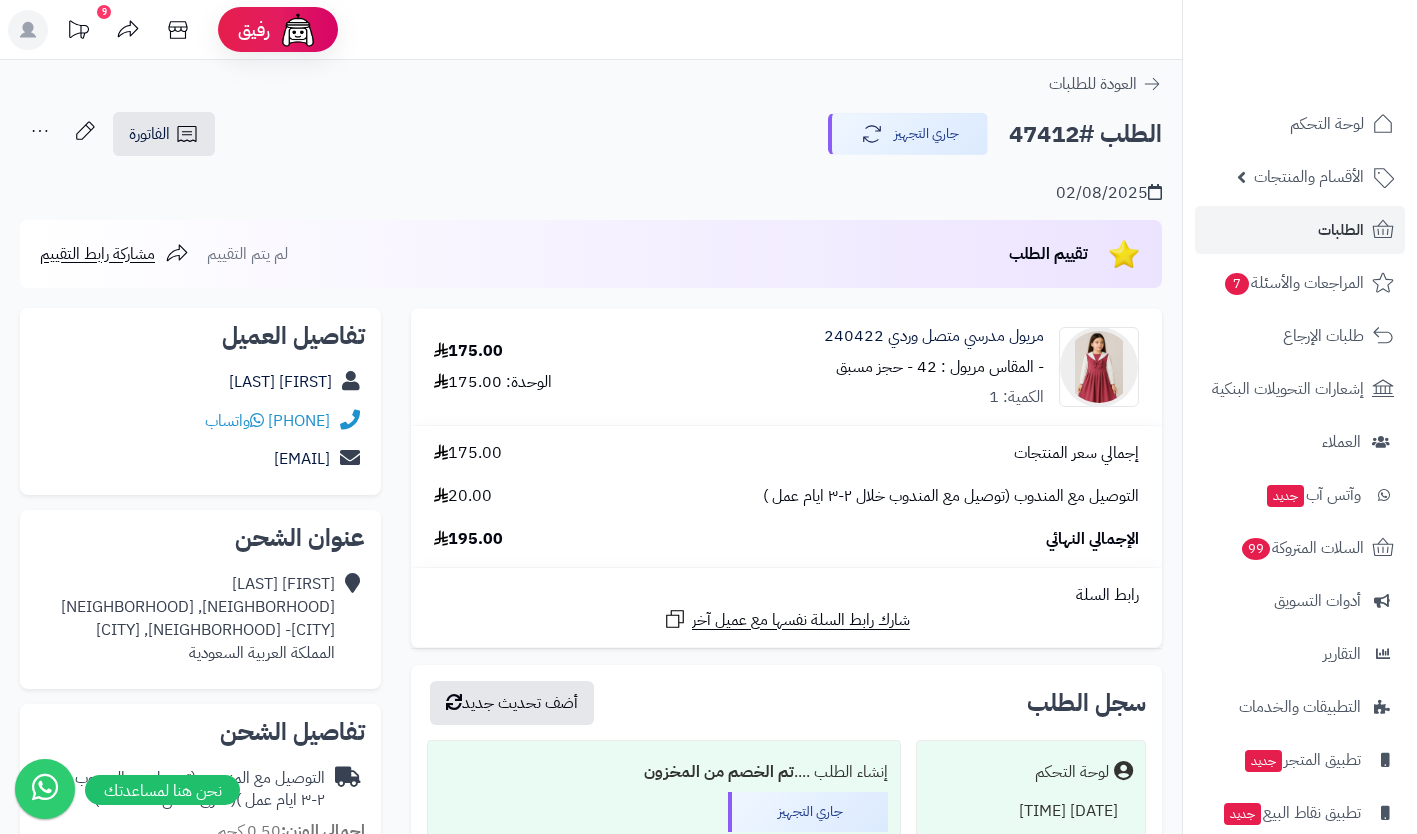 click 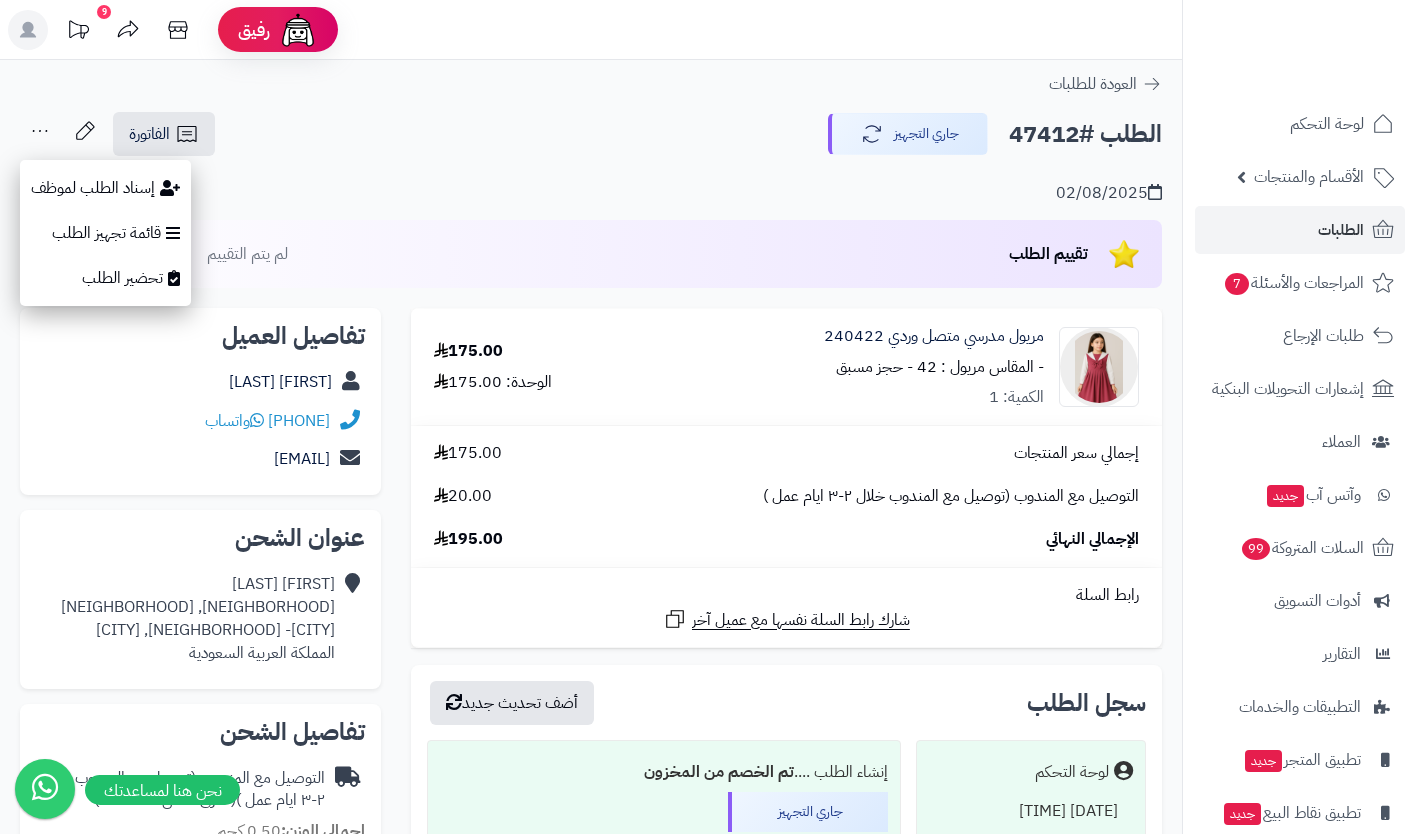 click on "إسناد الطلب لموظف" at bounding box center (105, 188) 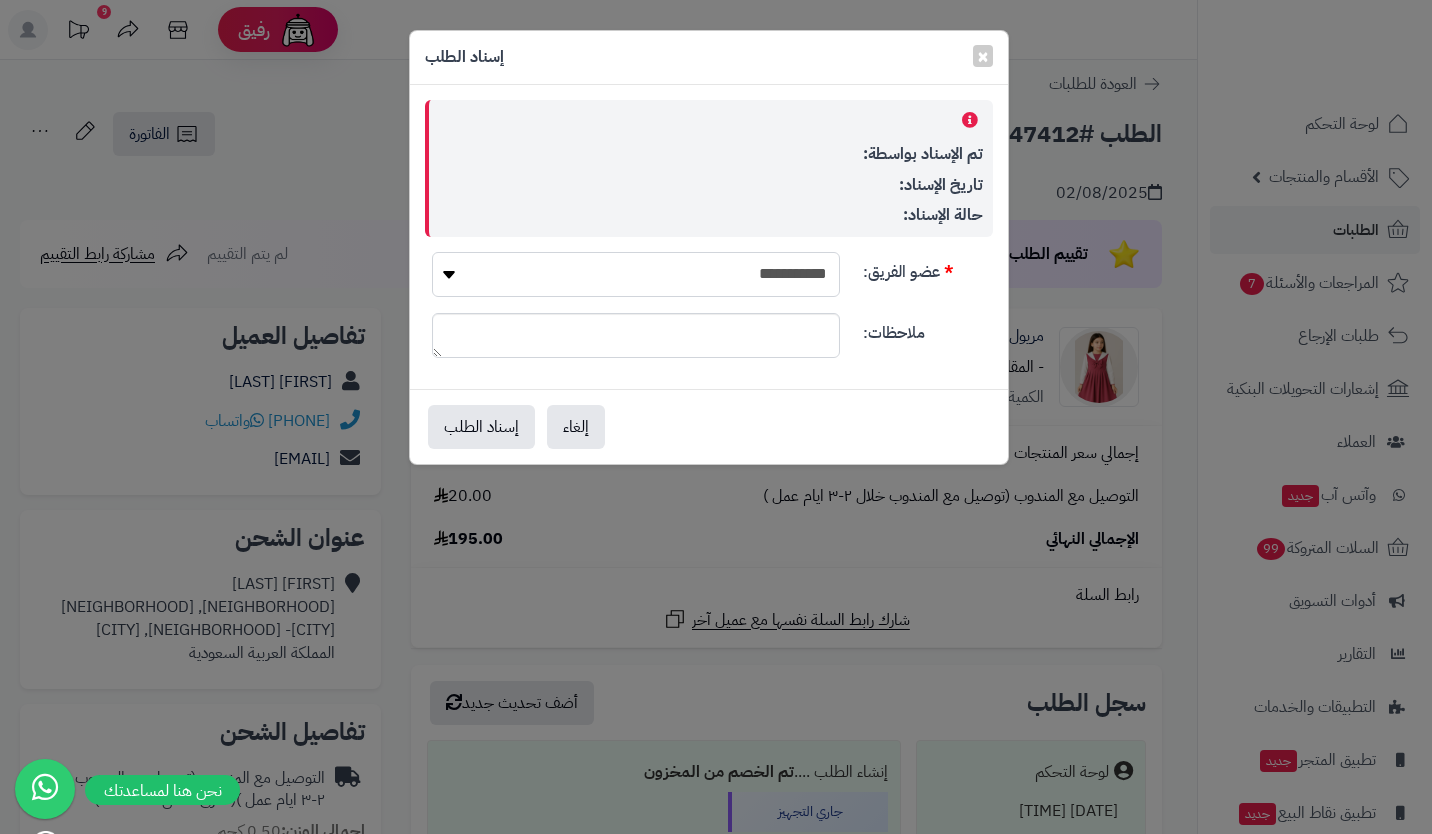 click on "**********" at bounding box center (636, 274) 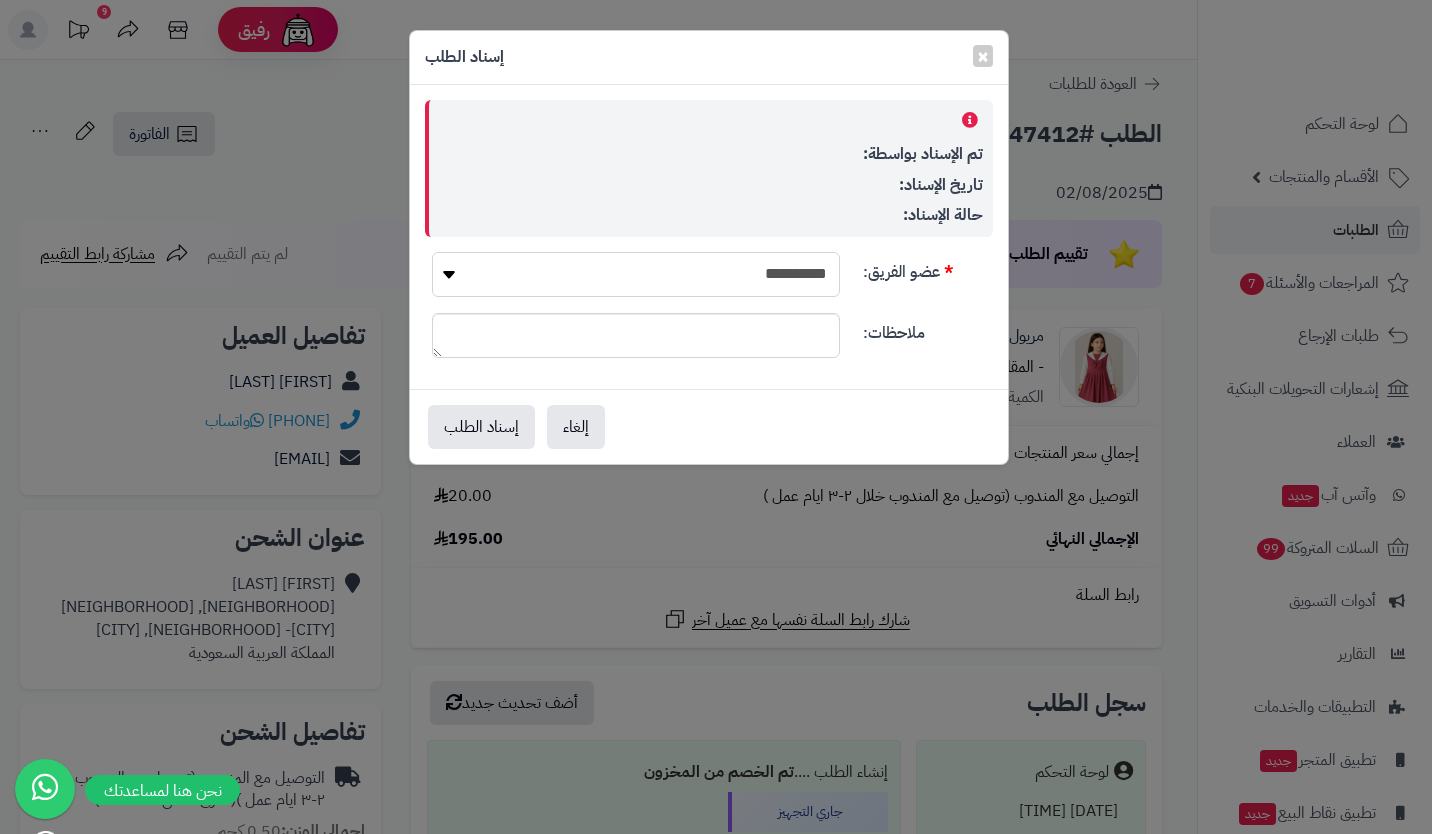 click on "**********" at bounding box center [636, 274] 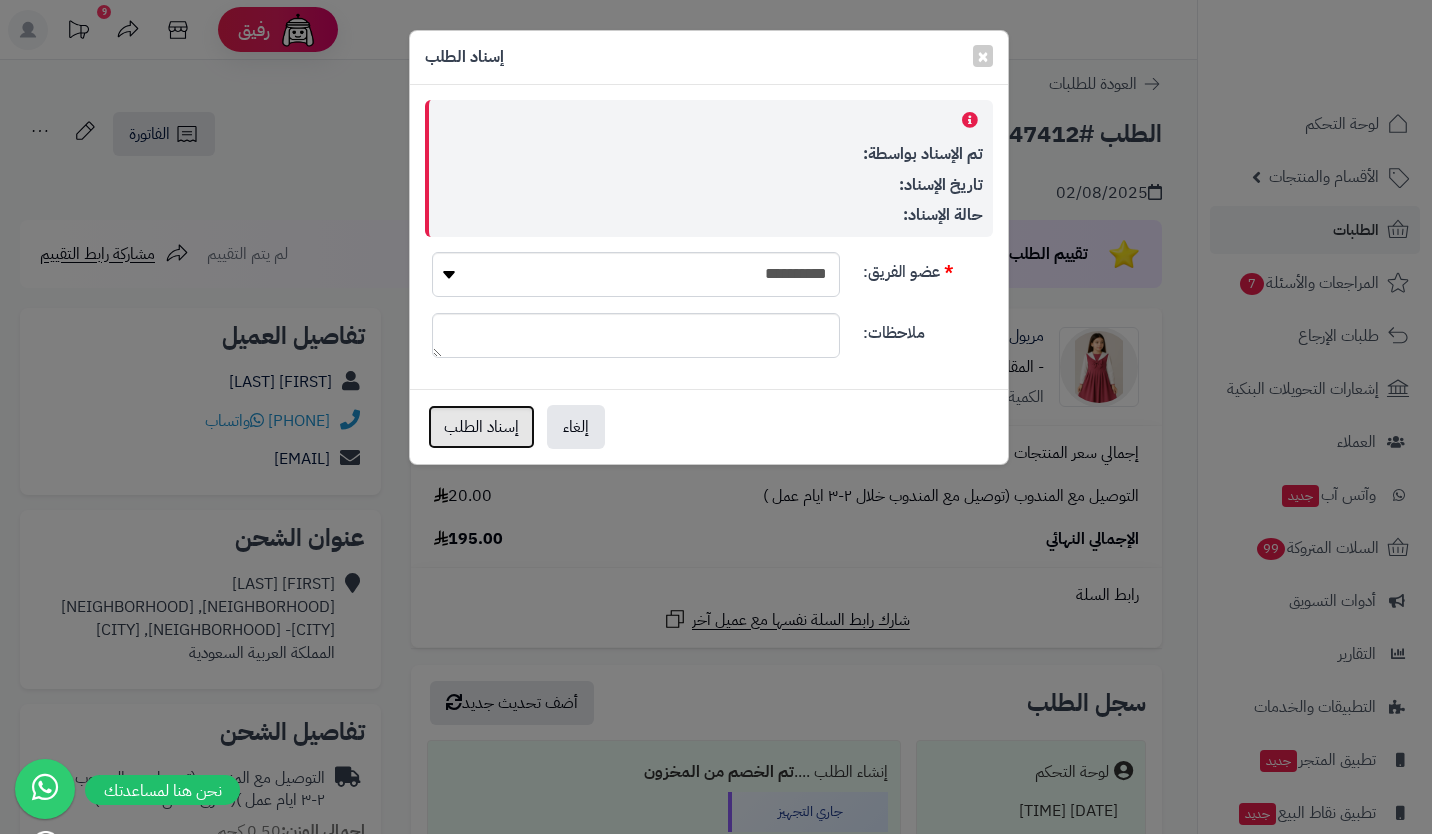 click on "إسناد الطلب" at bounding box center (481, 427) 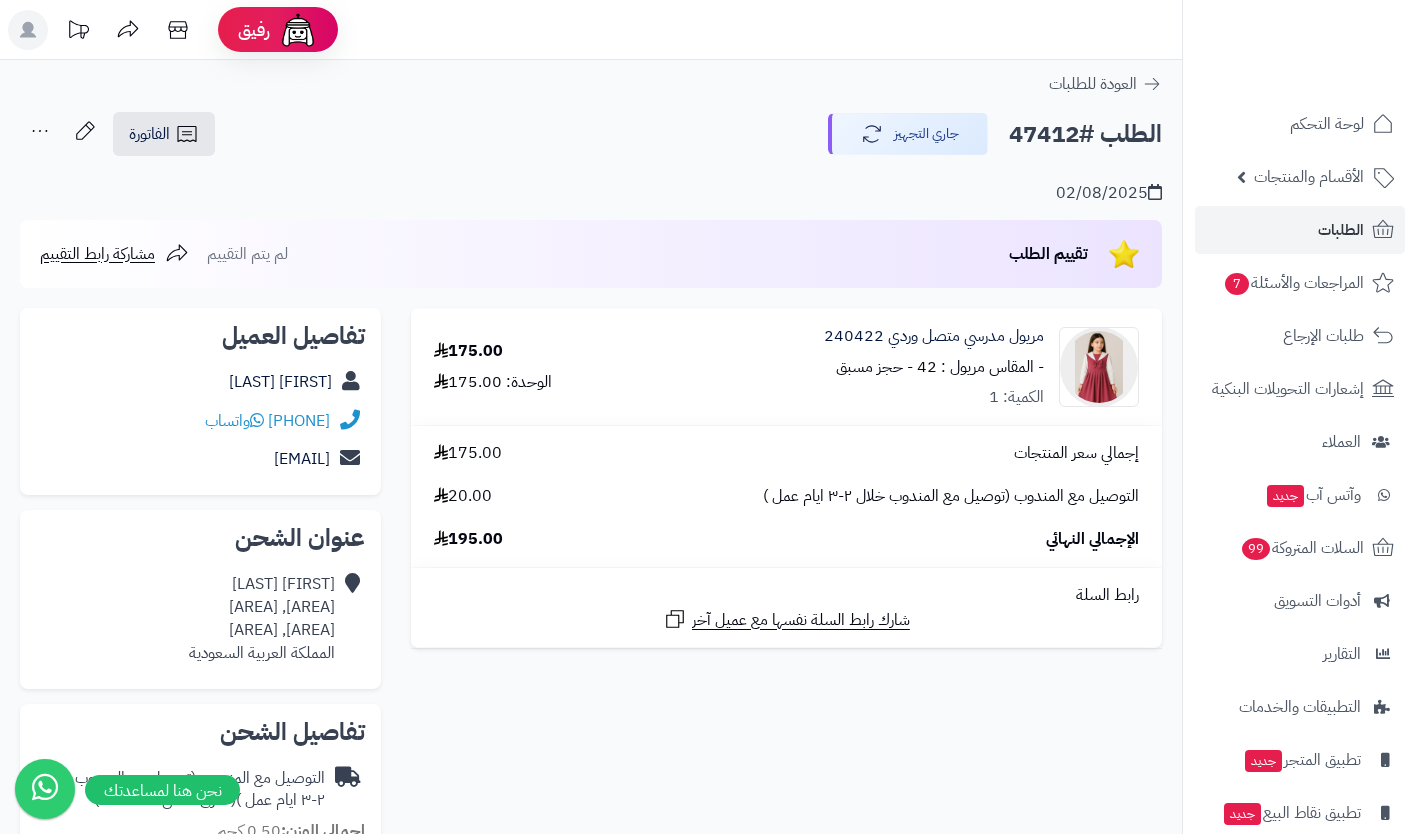 scroll, scrollTop: 0, scrollLeft: 0, axis: both 